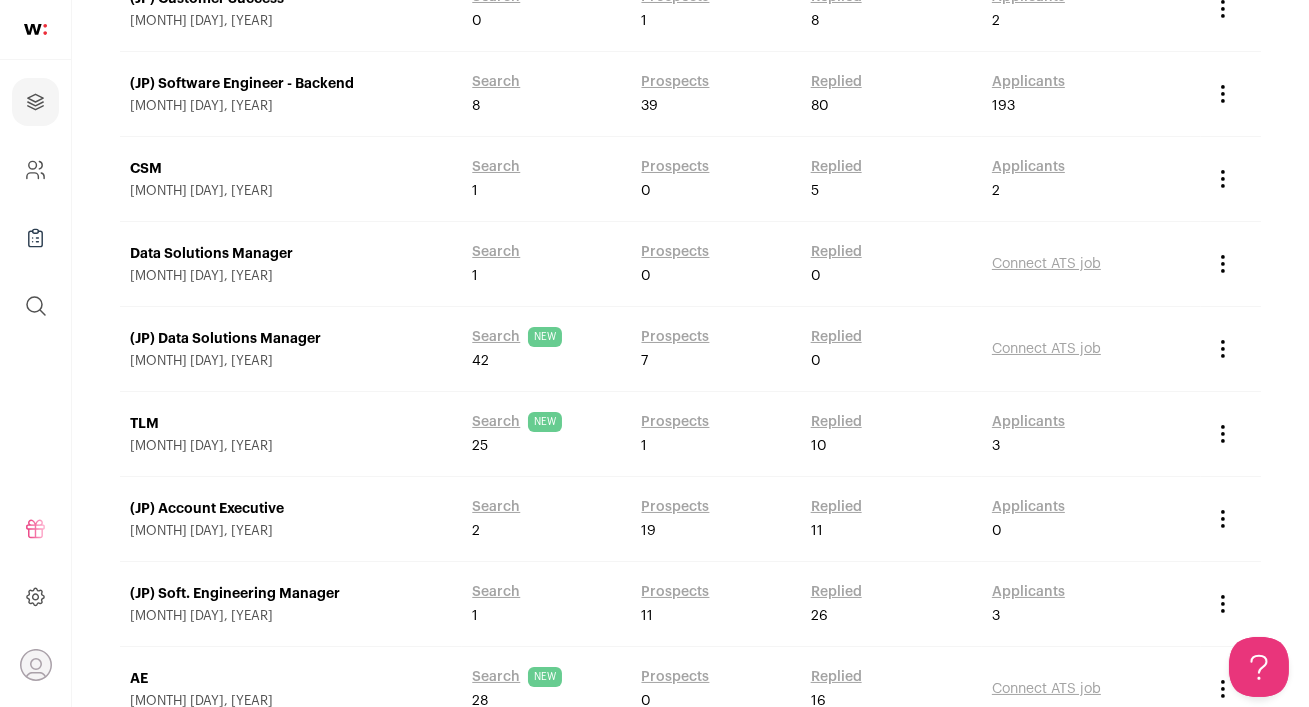 scroll, scrollTop: 342, scrollLeft: 0, axis: vertical 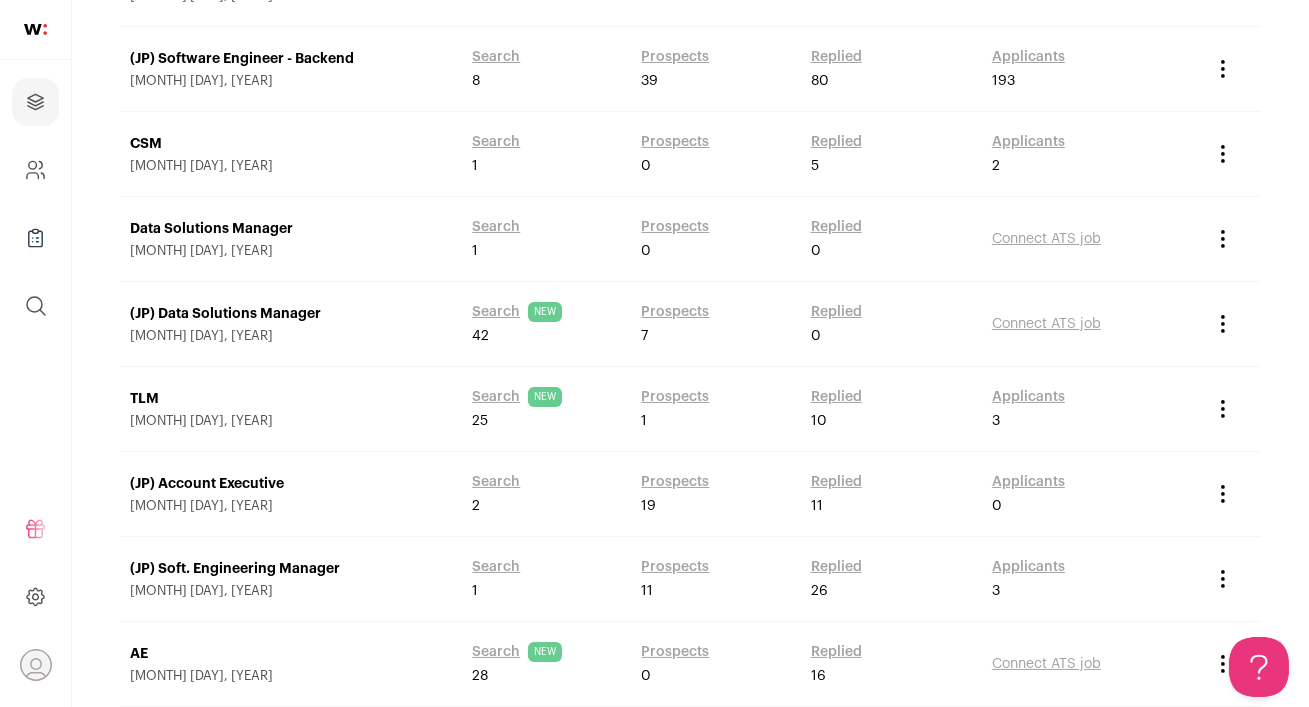 click on "(JP) Soft. Engineering Manager" at bounding box center (291, 569) 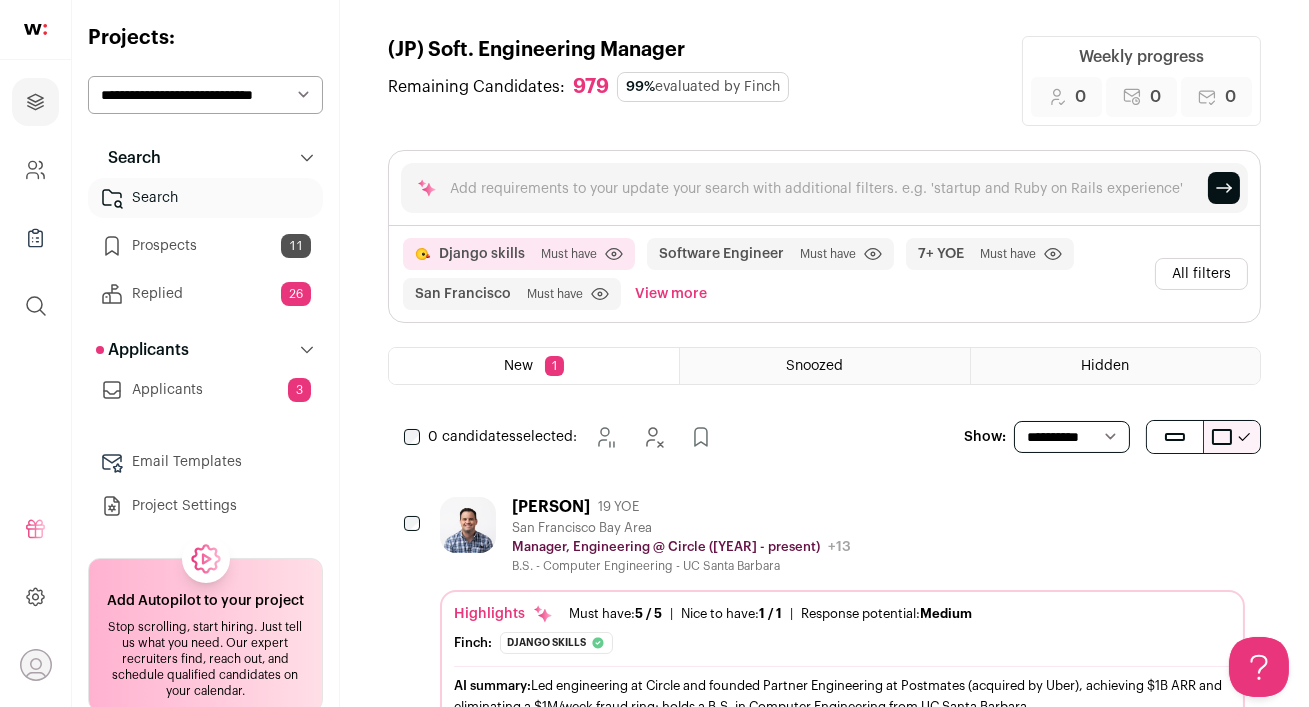 scroll, scrollTop: 0, scrollLeft: 0, axis: both 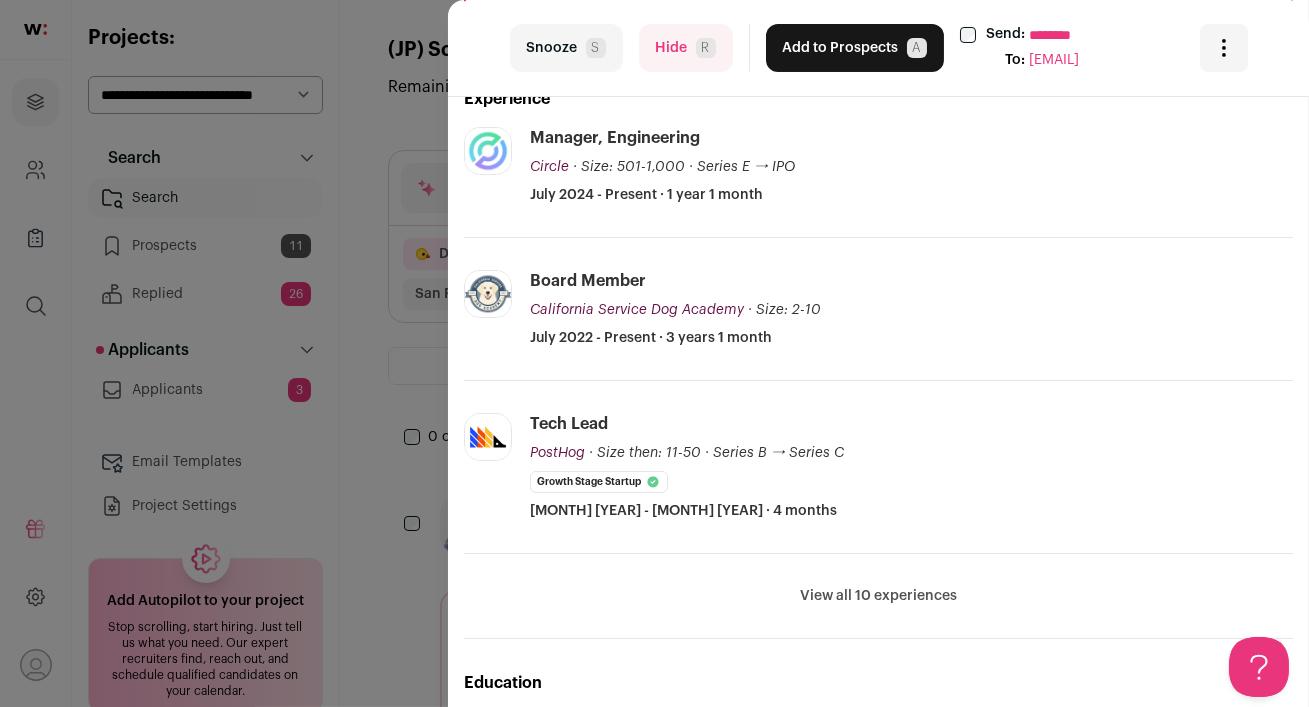 click on "Hide
R" at bounding box center (686, 48) 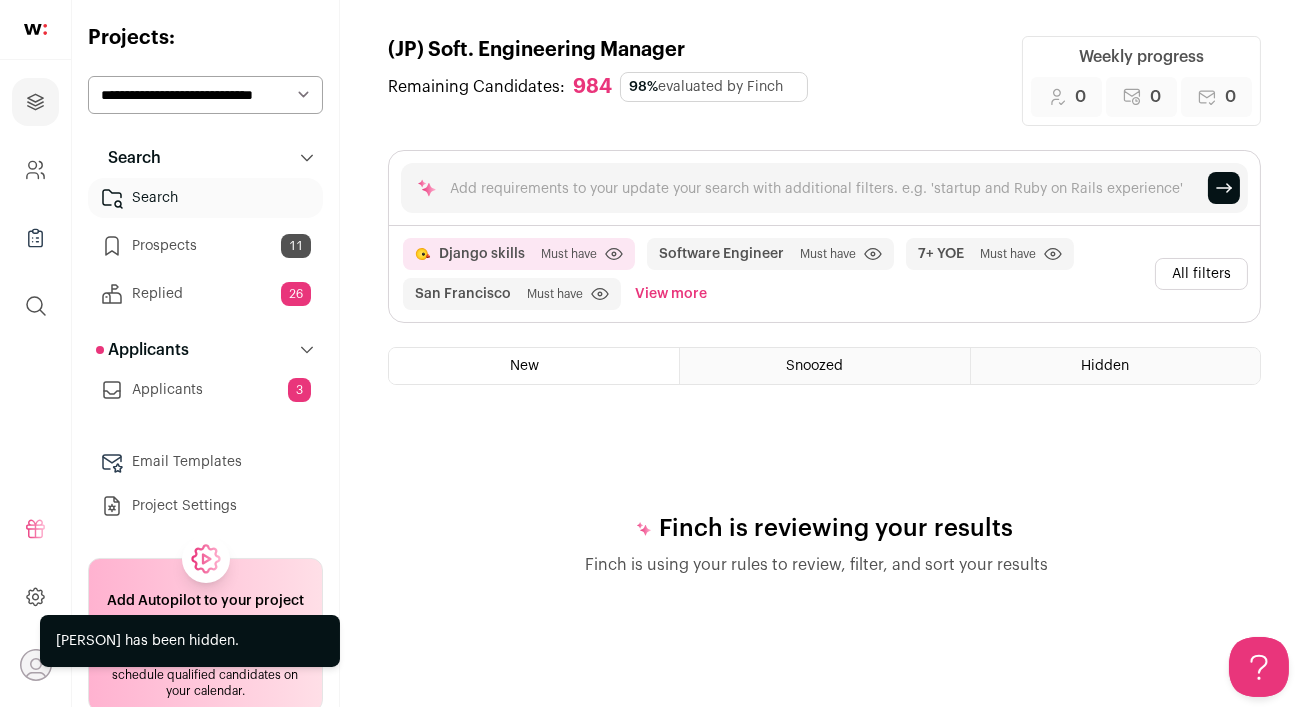 scroll, scrollTop: 0, scrollLeft: 0, axis: both 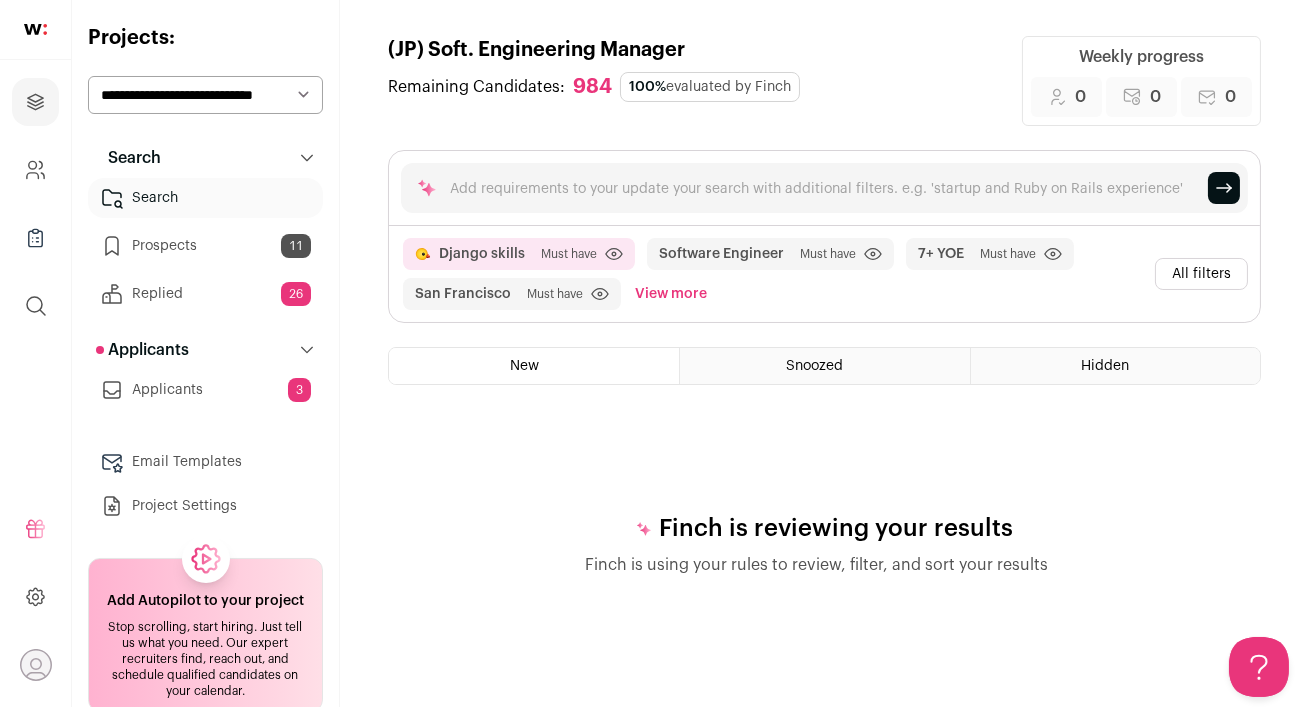 click on "All filters" at bounding box center [1201, 274] 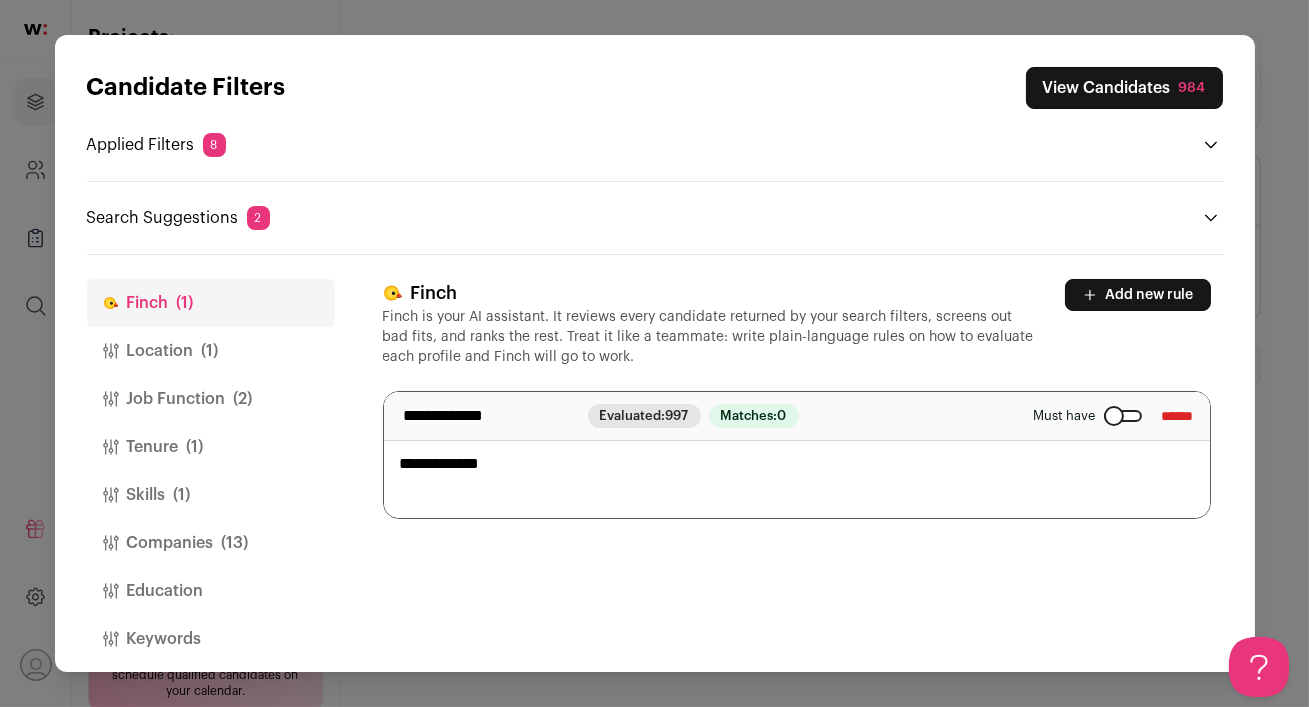 click on "**********" at bounding box center (797, 455) 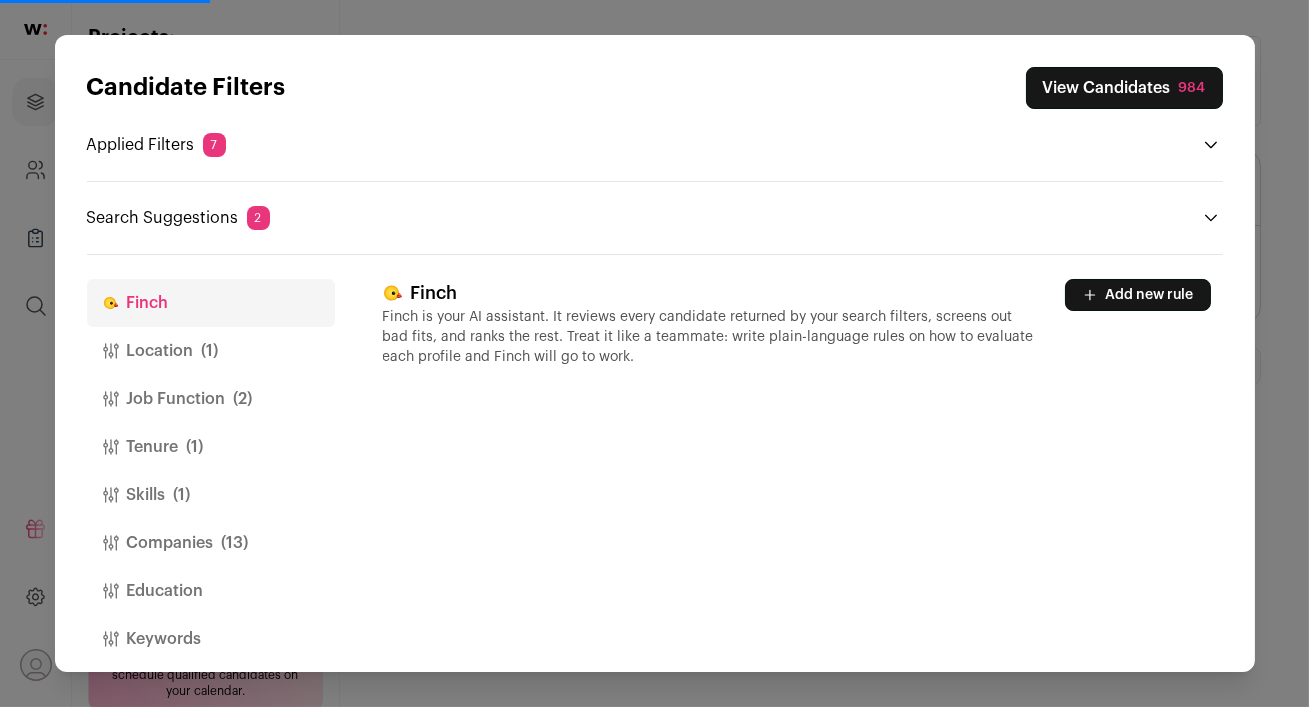 click on "View Candidates
984" at bounding box center [1124, 88] 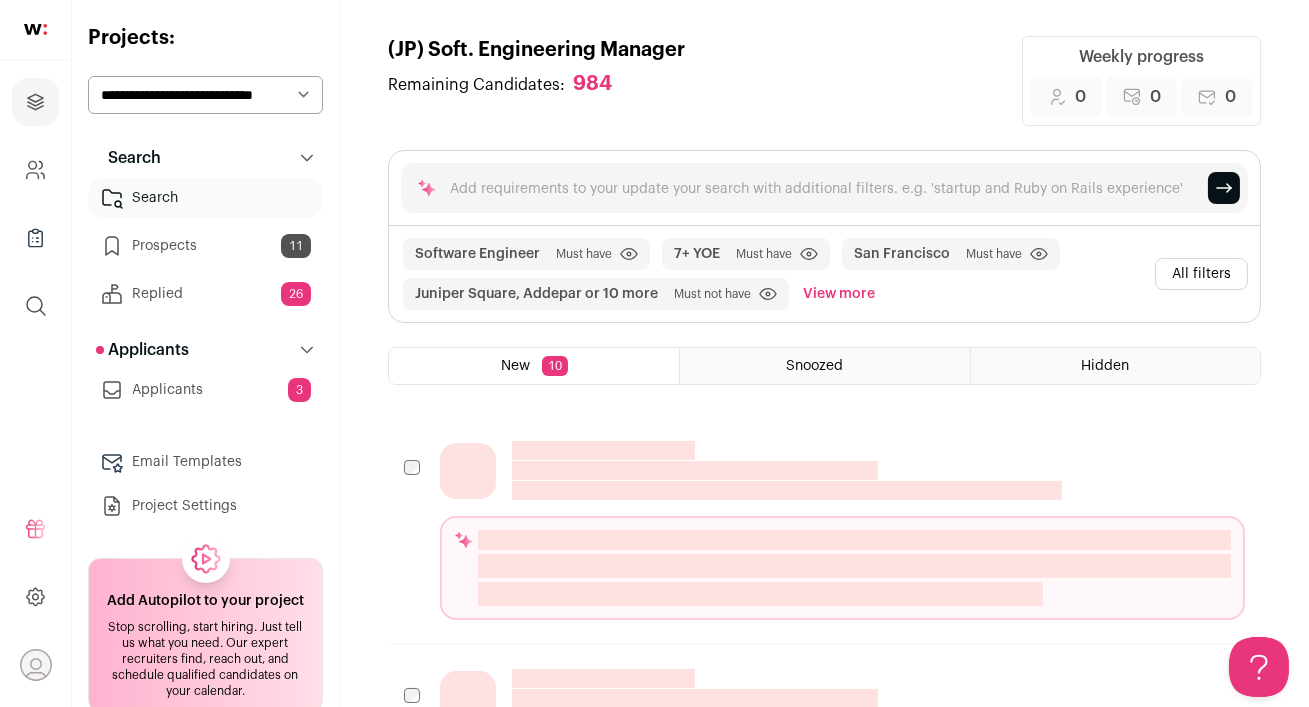 scroll, scrollTop: 0, scrollLeft: 0, axis: both 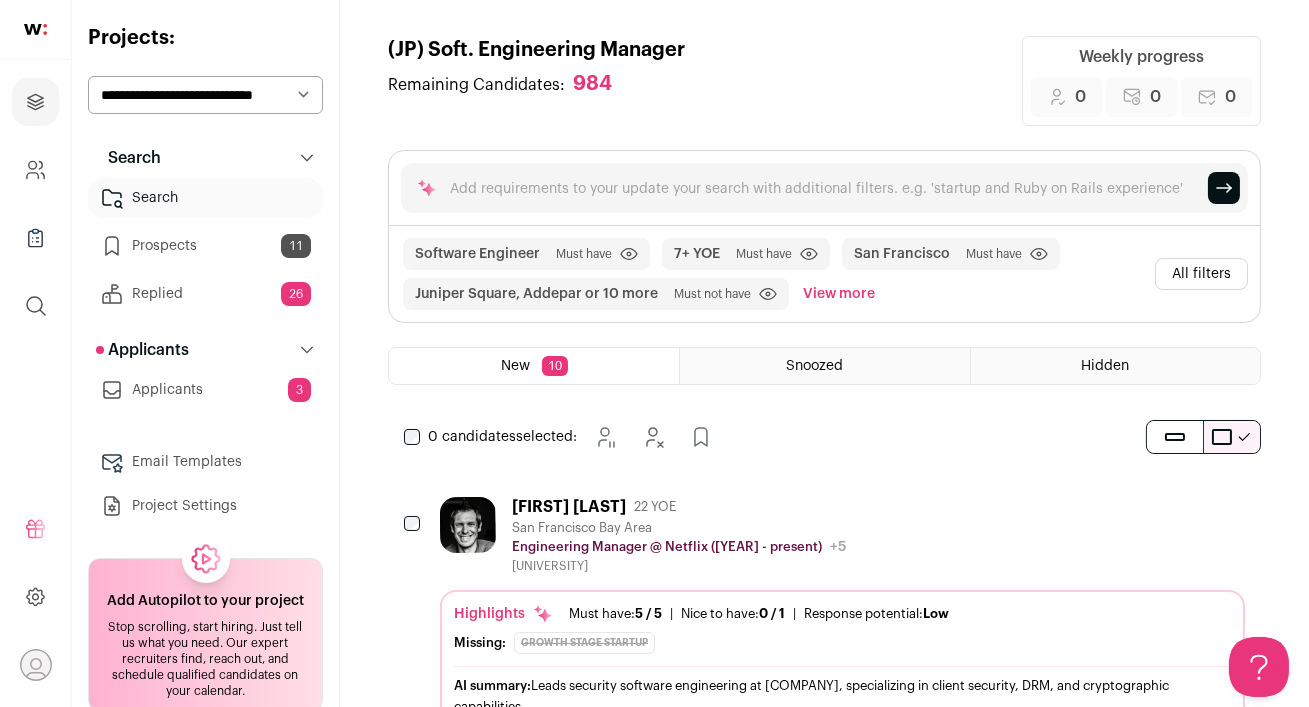 click on "All filters" at bounding box center [1201, 274] 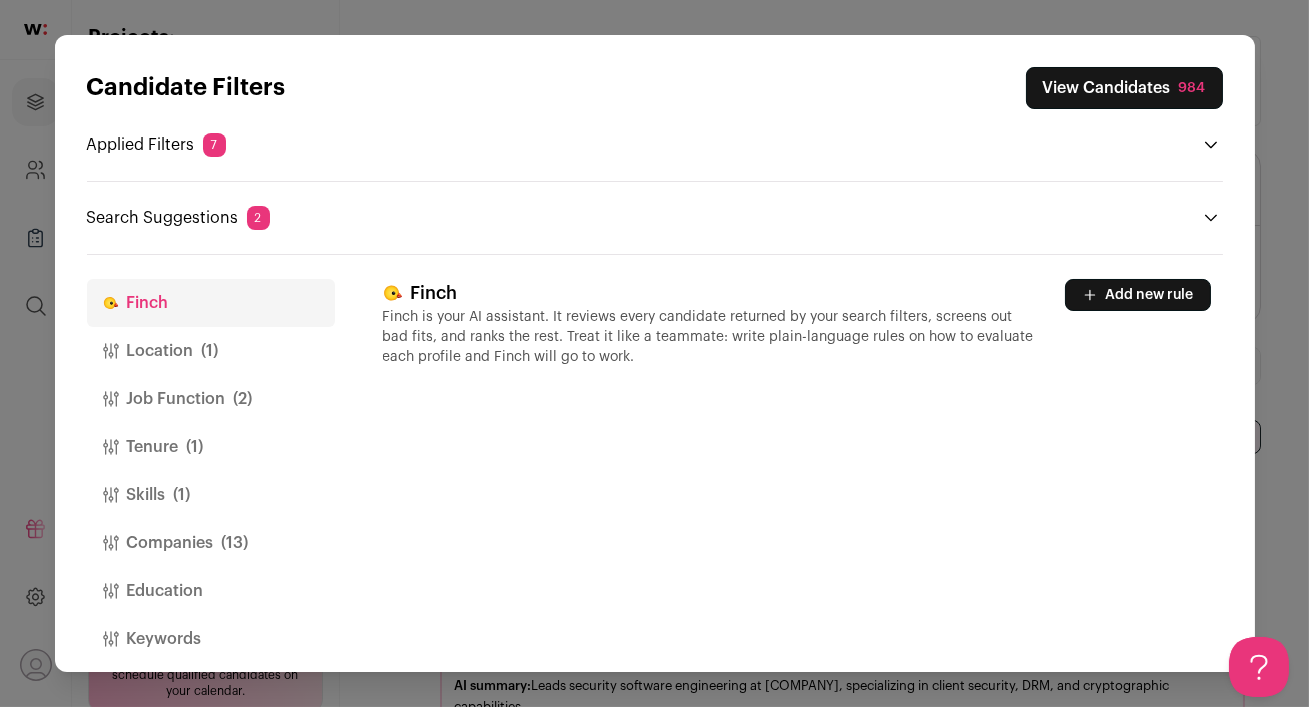 click on "Skills
(1)" at bounding box center [211, 495] 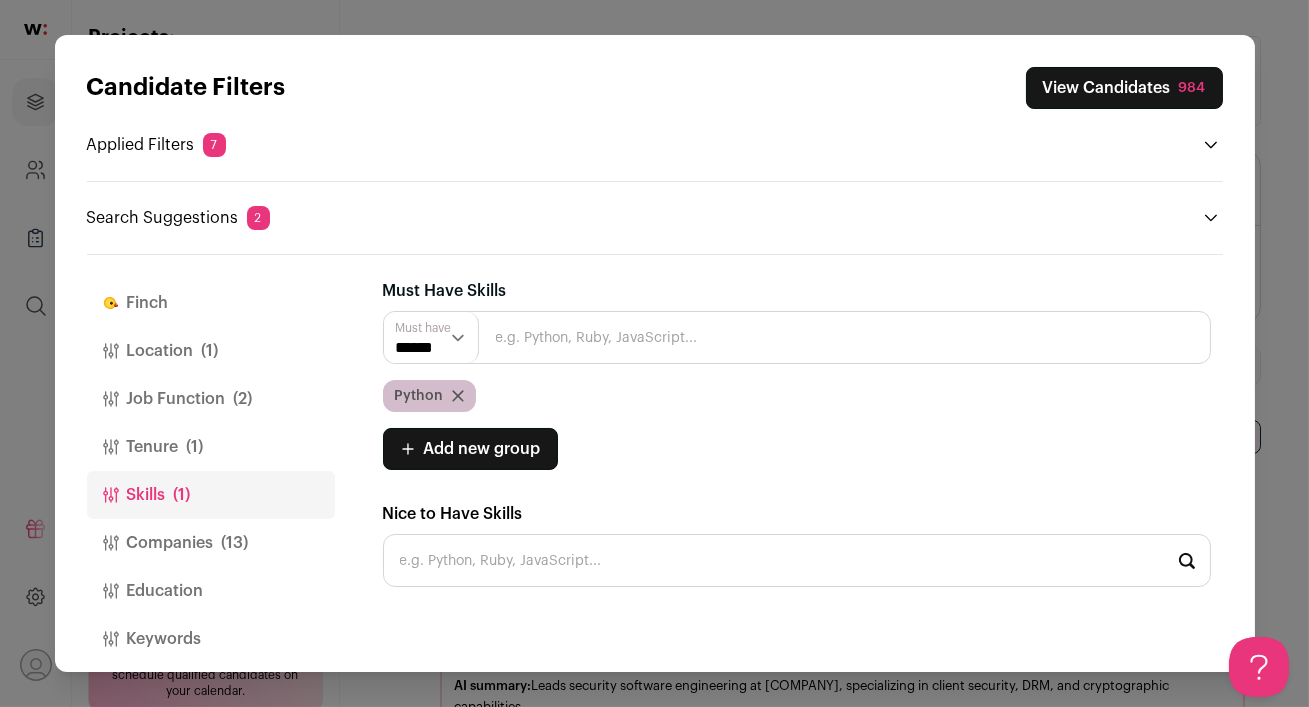 click at bounding box center (797, 337) 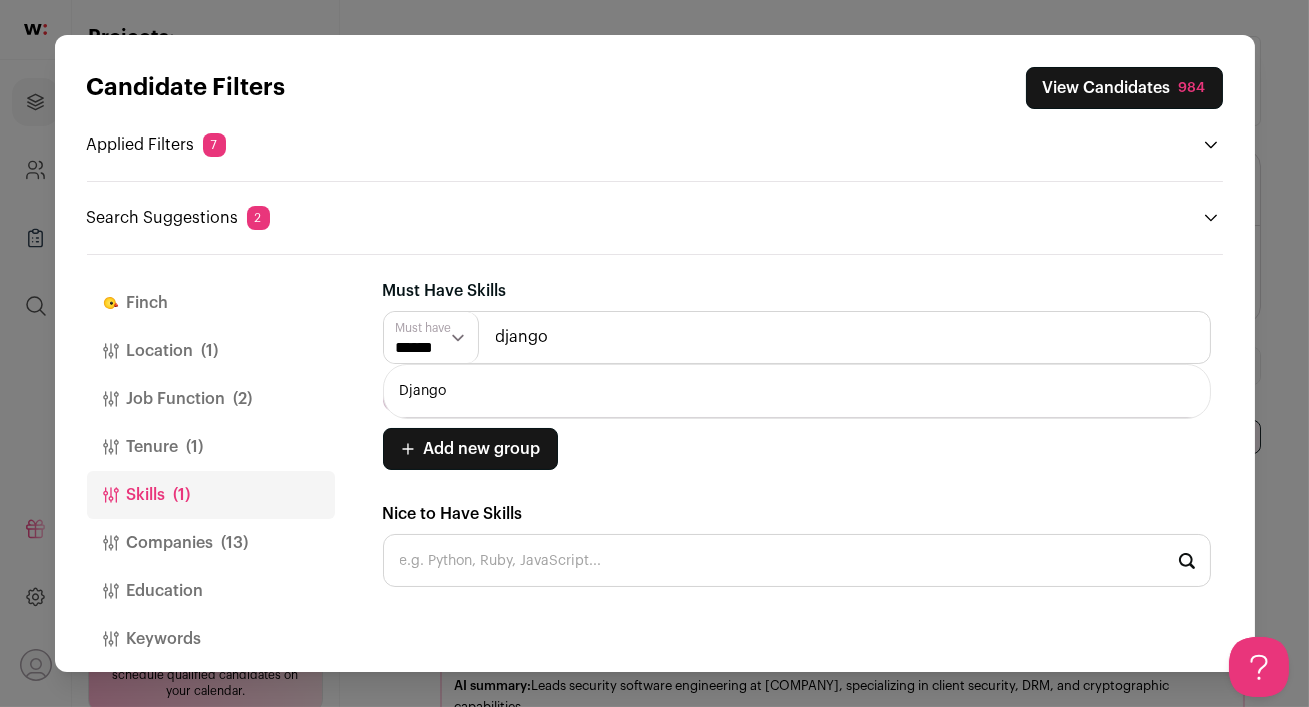type on "django" 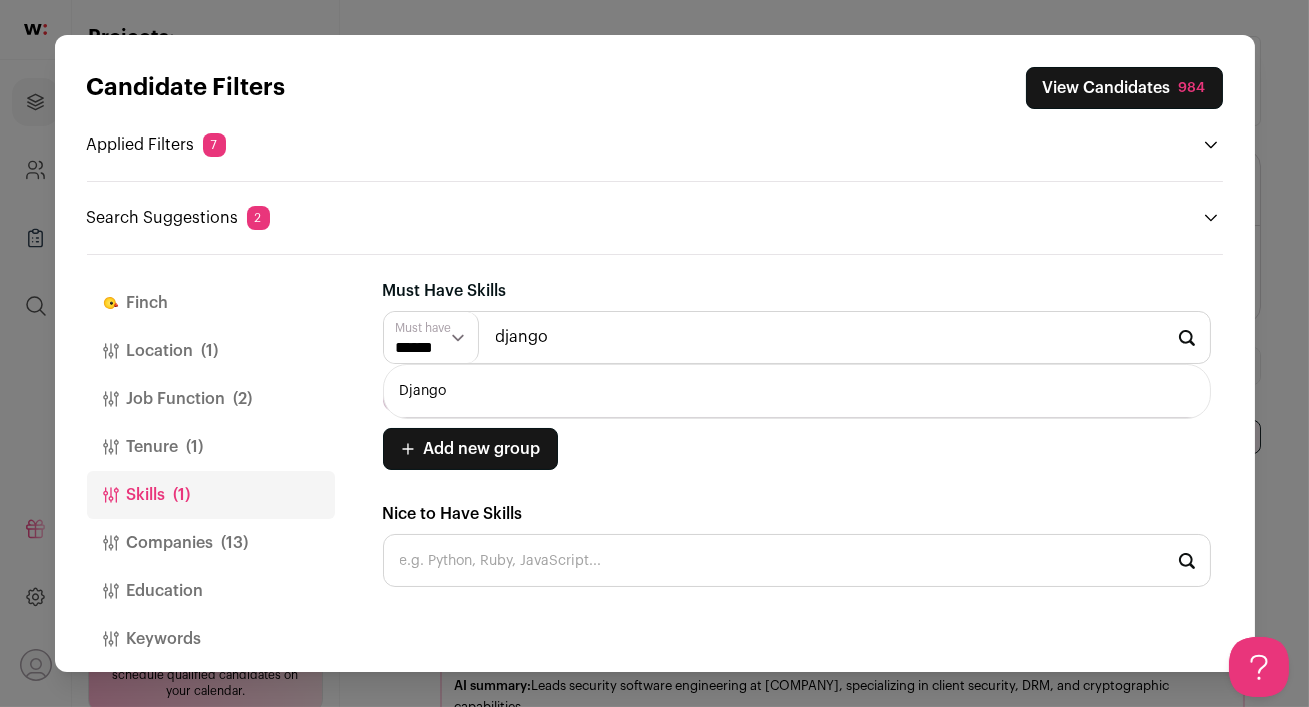 click on "Django" at bounding box center (797, 391) 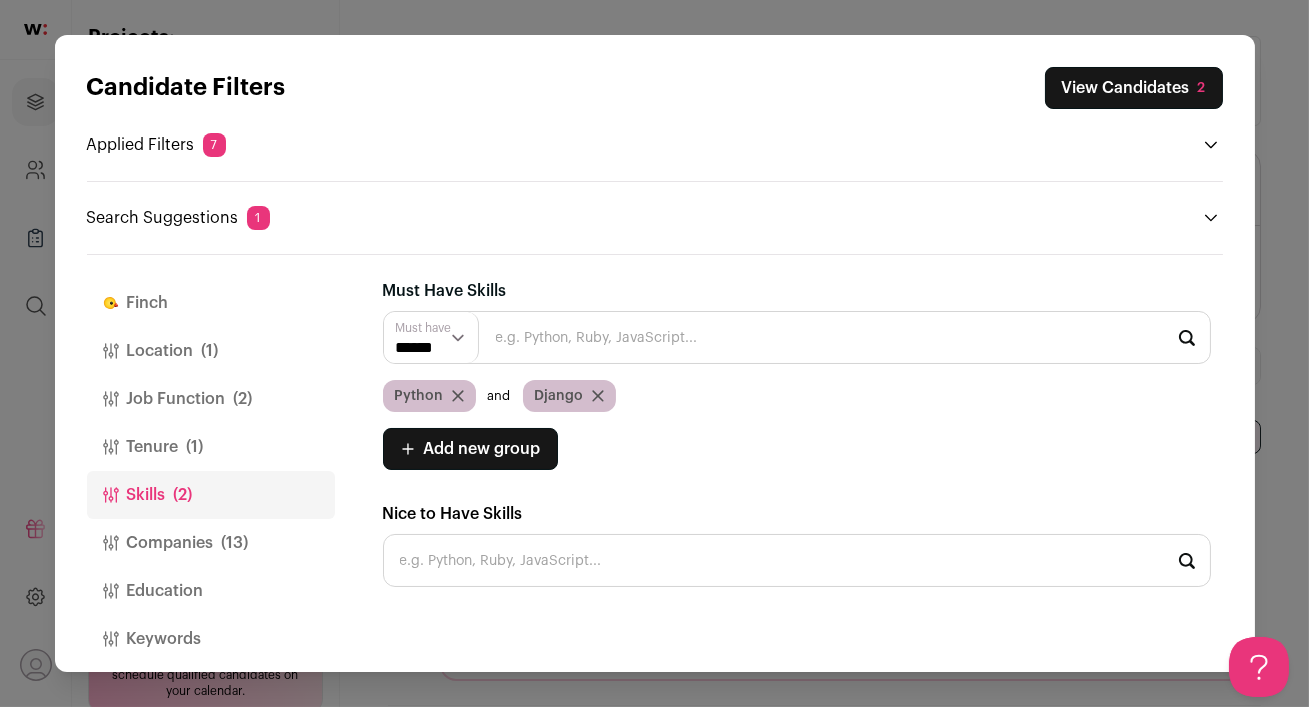 scroll, scrollTop: 0, scrollLeft: 0, axis: both 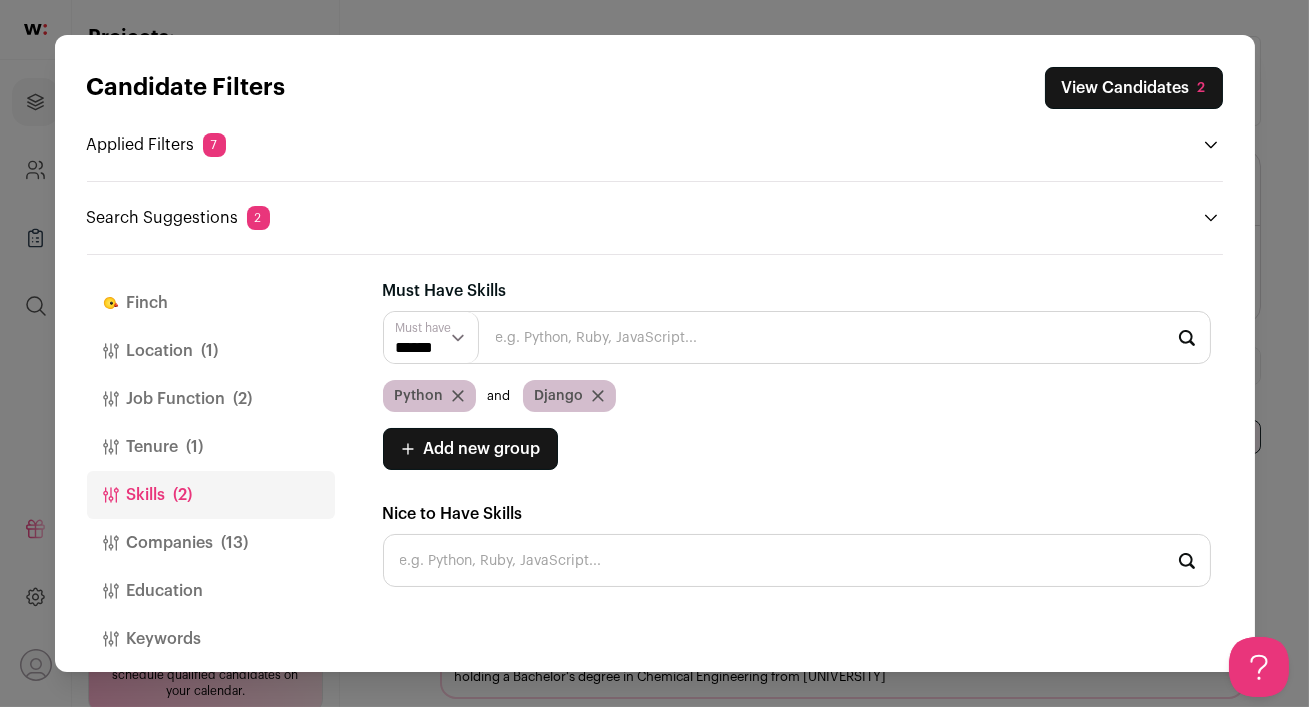 click at bounding box center [458, 397] 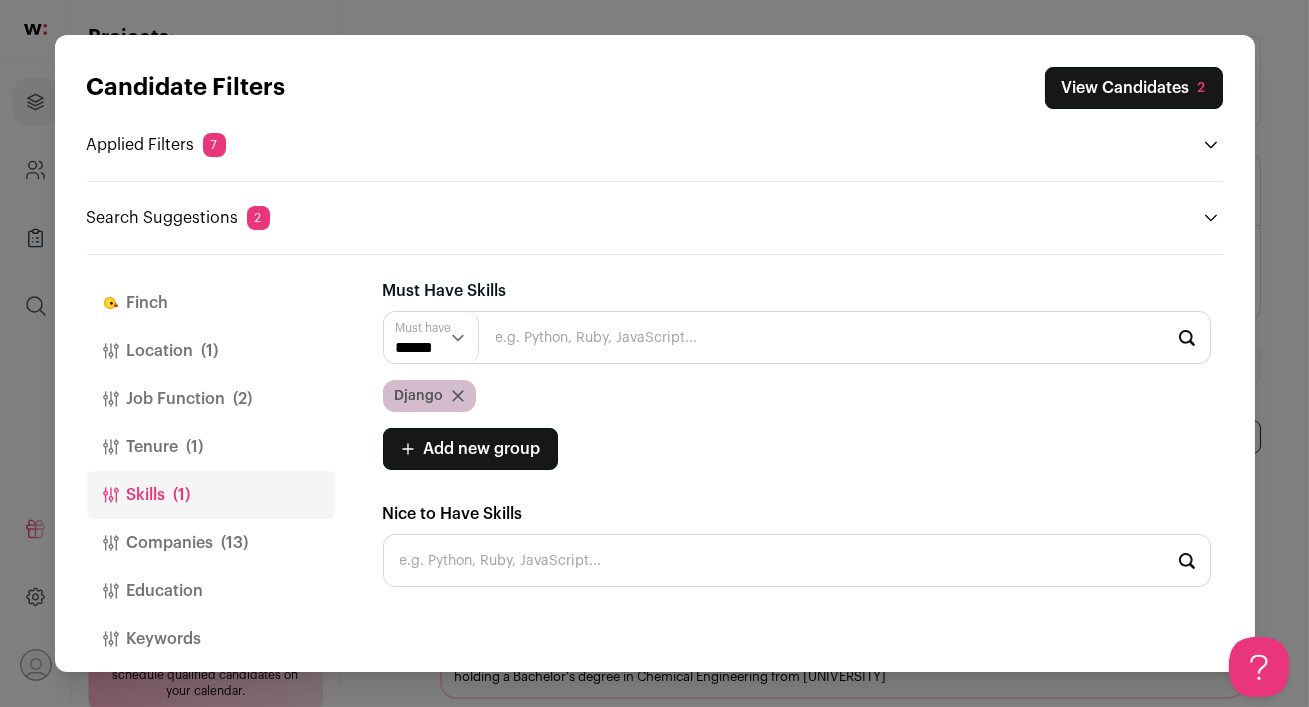 scroll, scrollTop: 0, scrollLeft: 0, axis: both 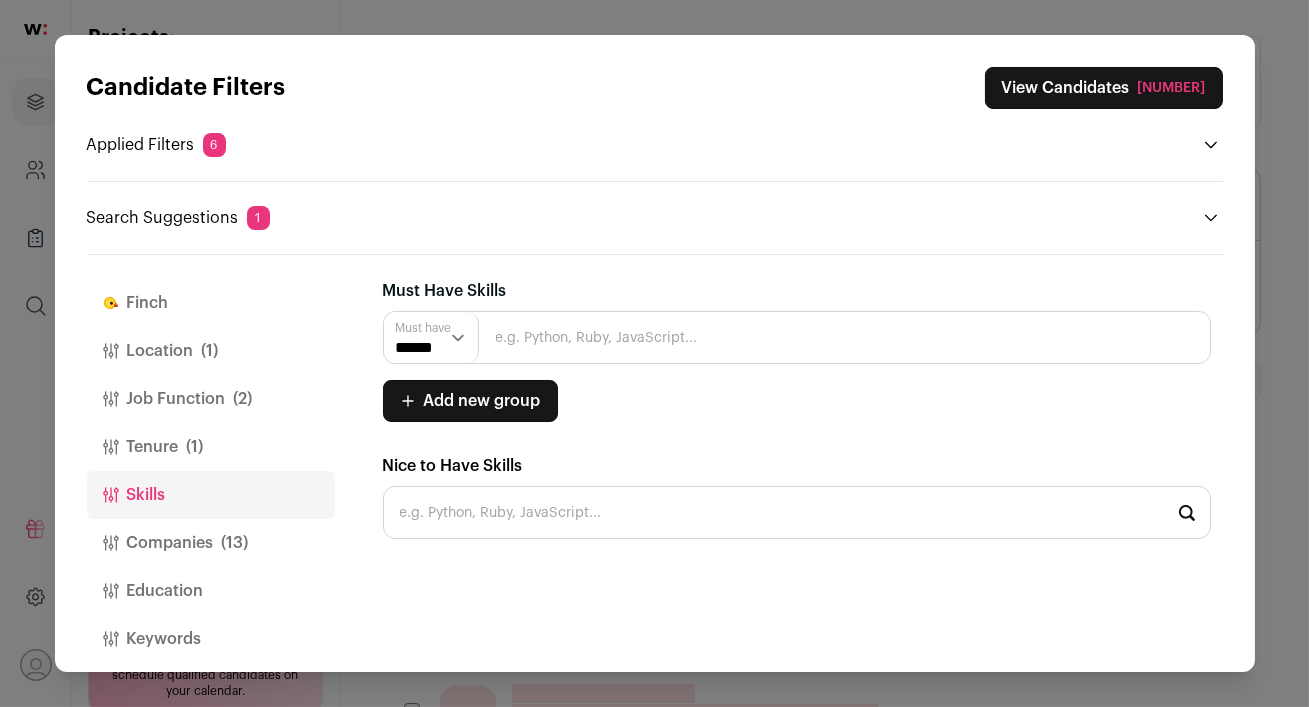 click at bounding box center (797, 337) 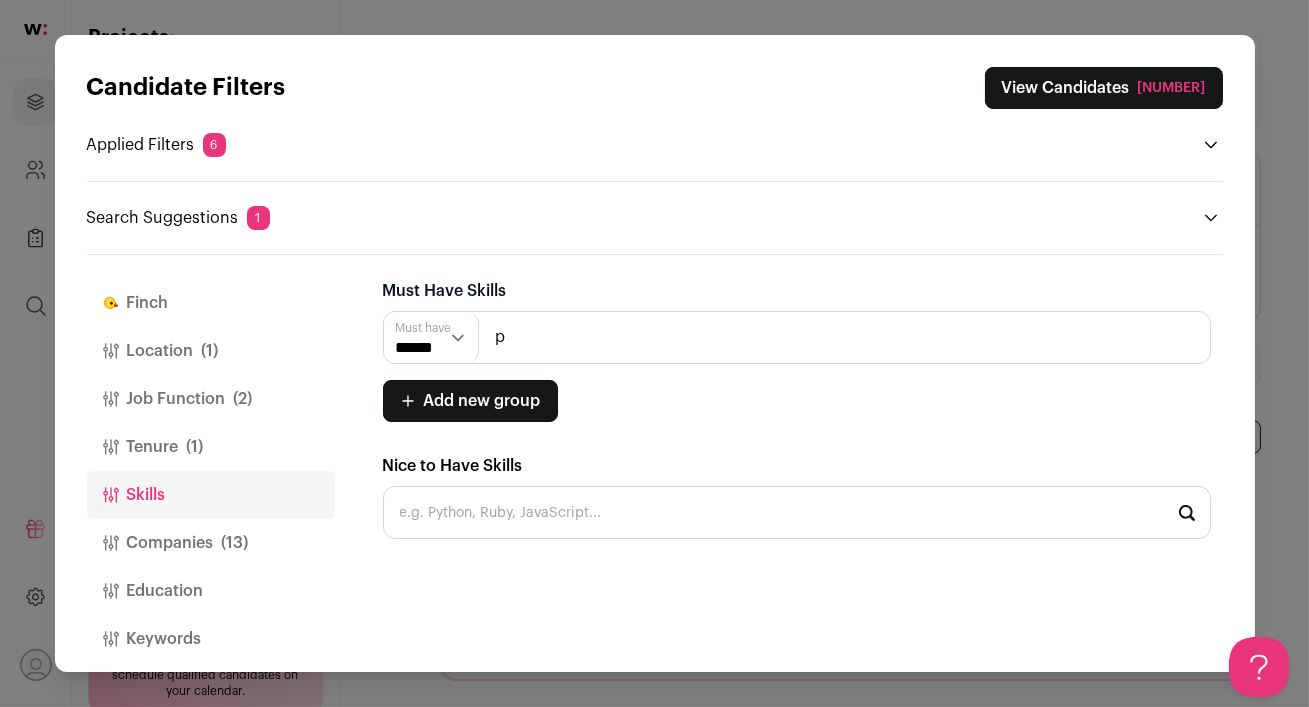 scroll, scrollTop: 0, scrollLeft: 0, axis: both 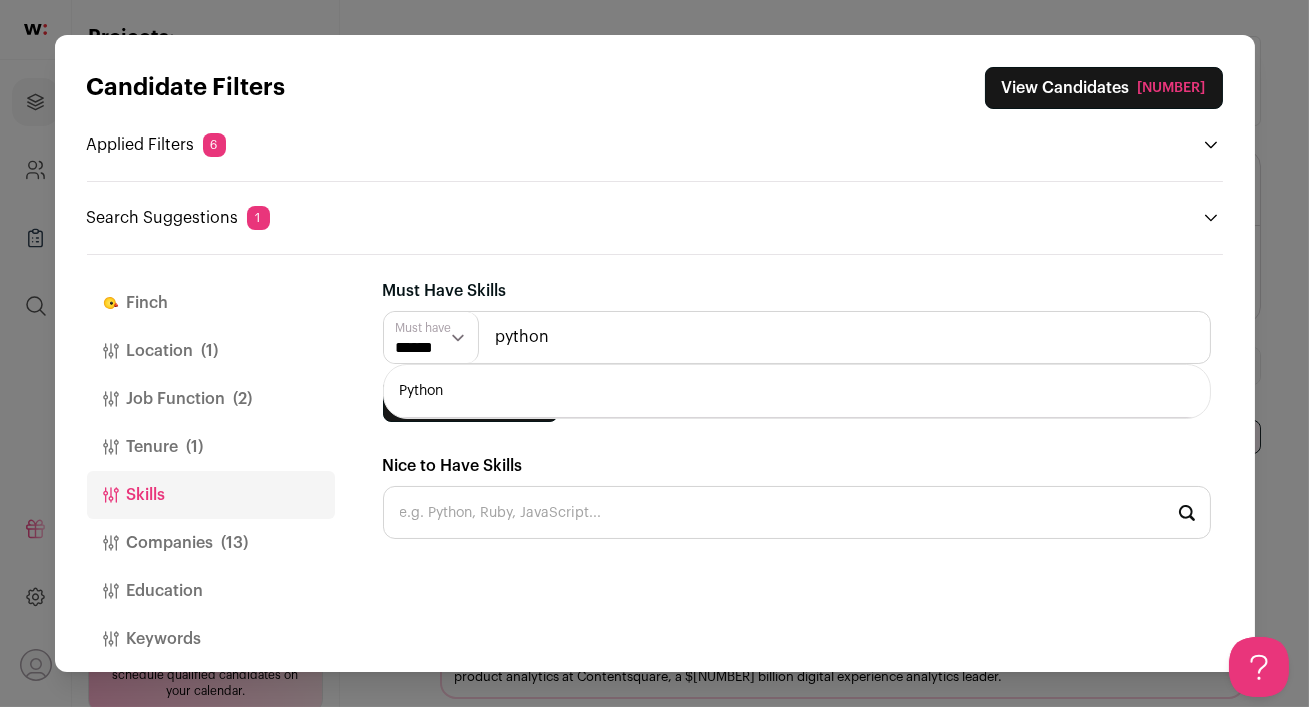 type on "python" 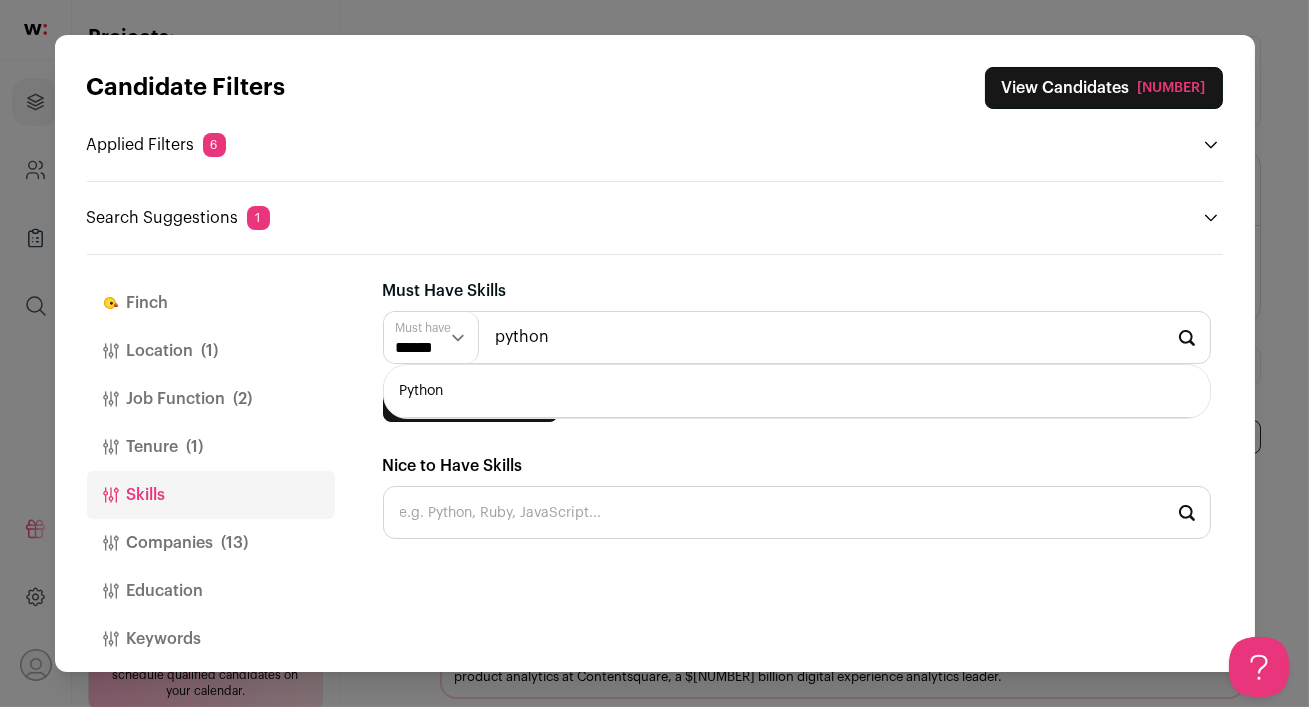 click on "Python" at bounding box center (797, 391) 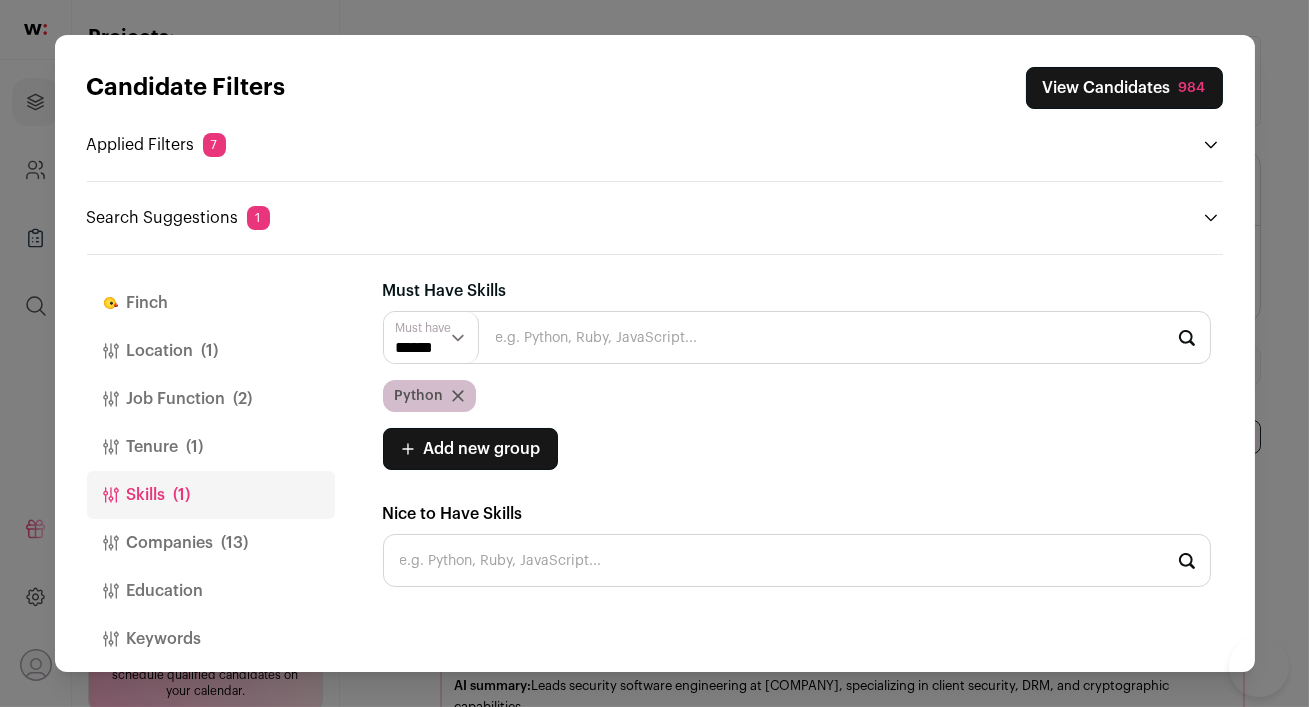 click on "Finch" at bounding box center (211, 303) 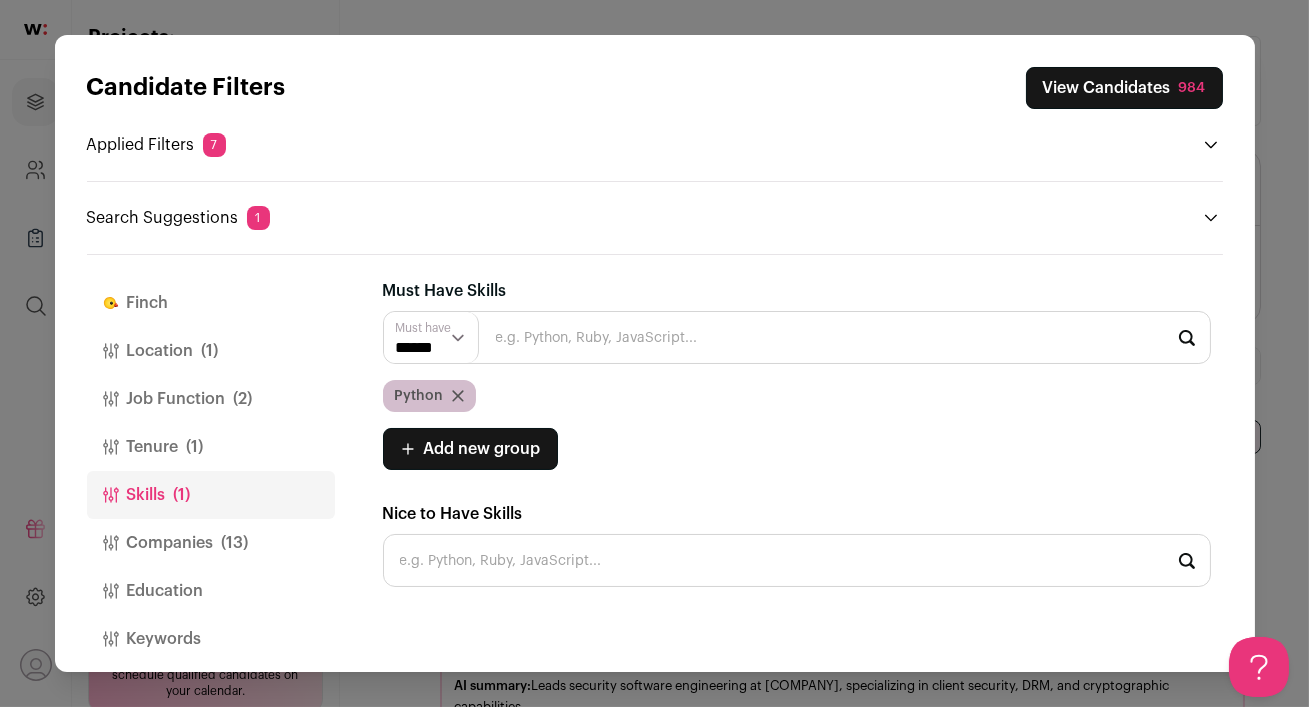scroll, scrollTop: 0, scrollLeft: 0, axis: both 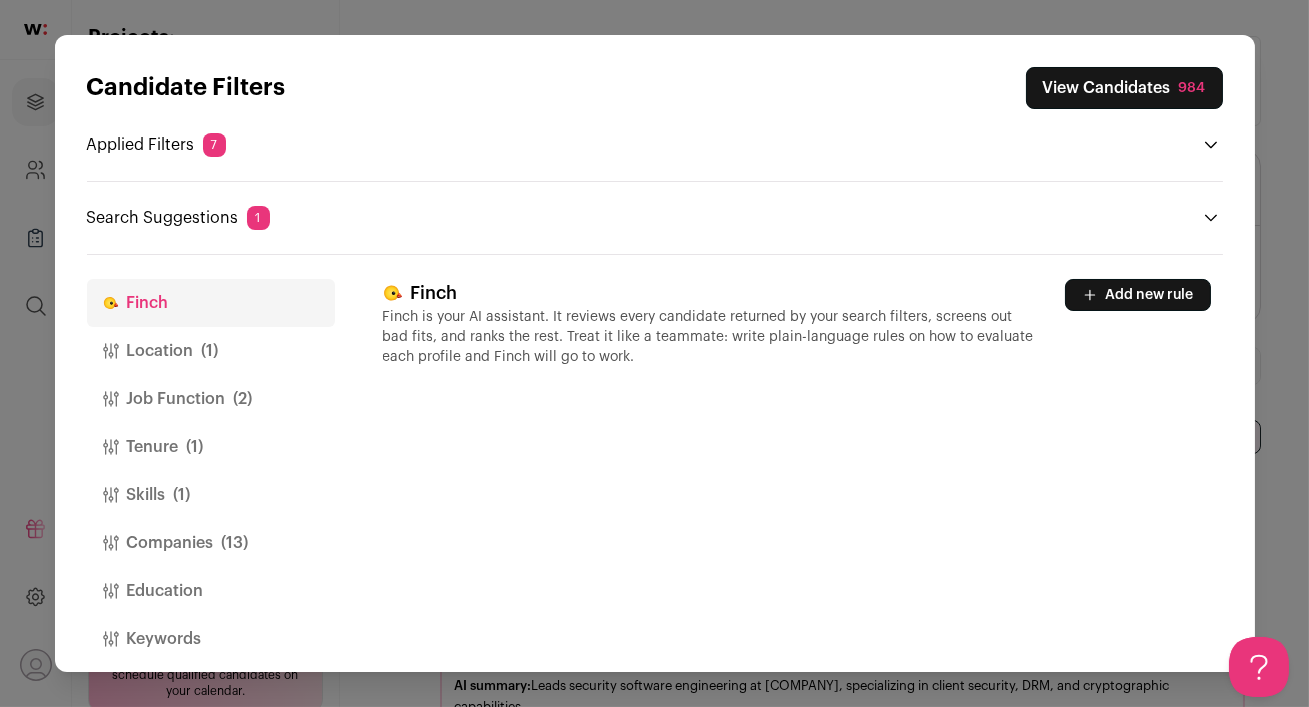 click on "Add new rule" at bounding box center (1138, 295) 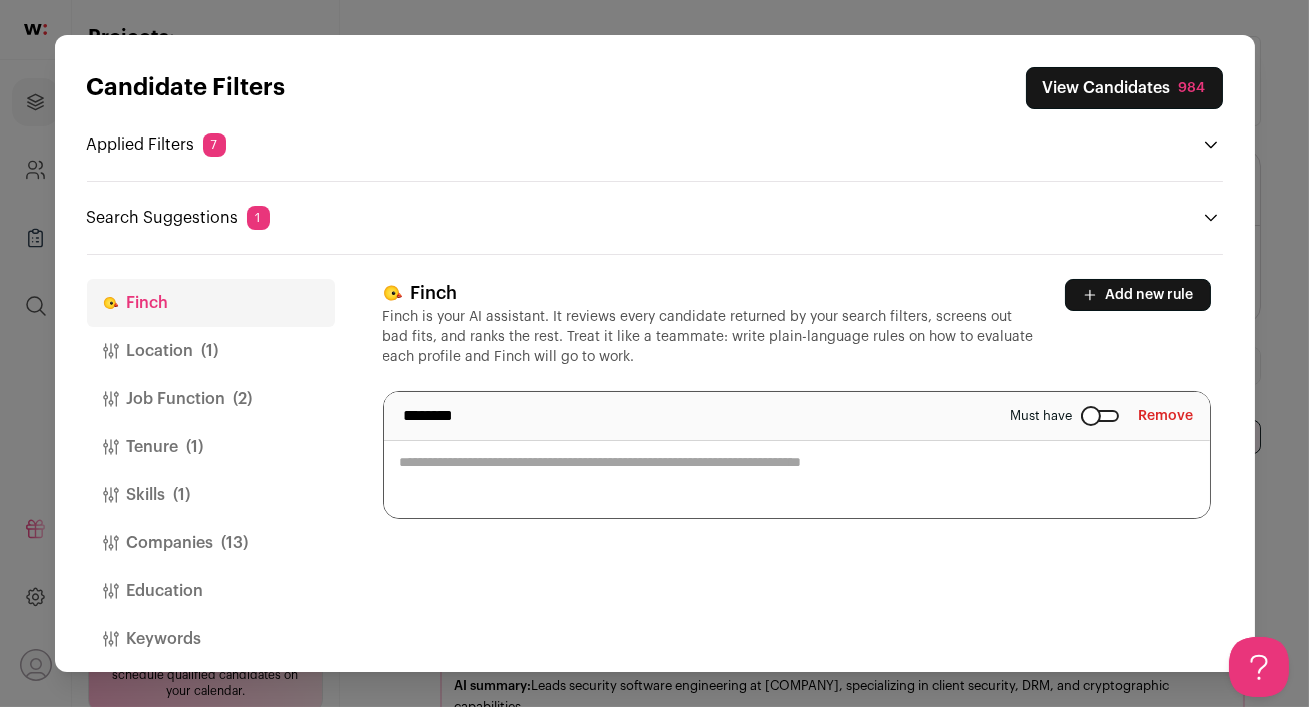 click at bounding box center [797, 455] 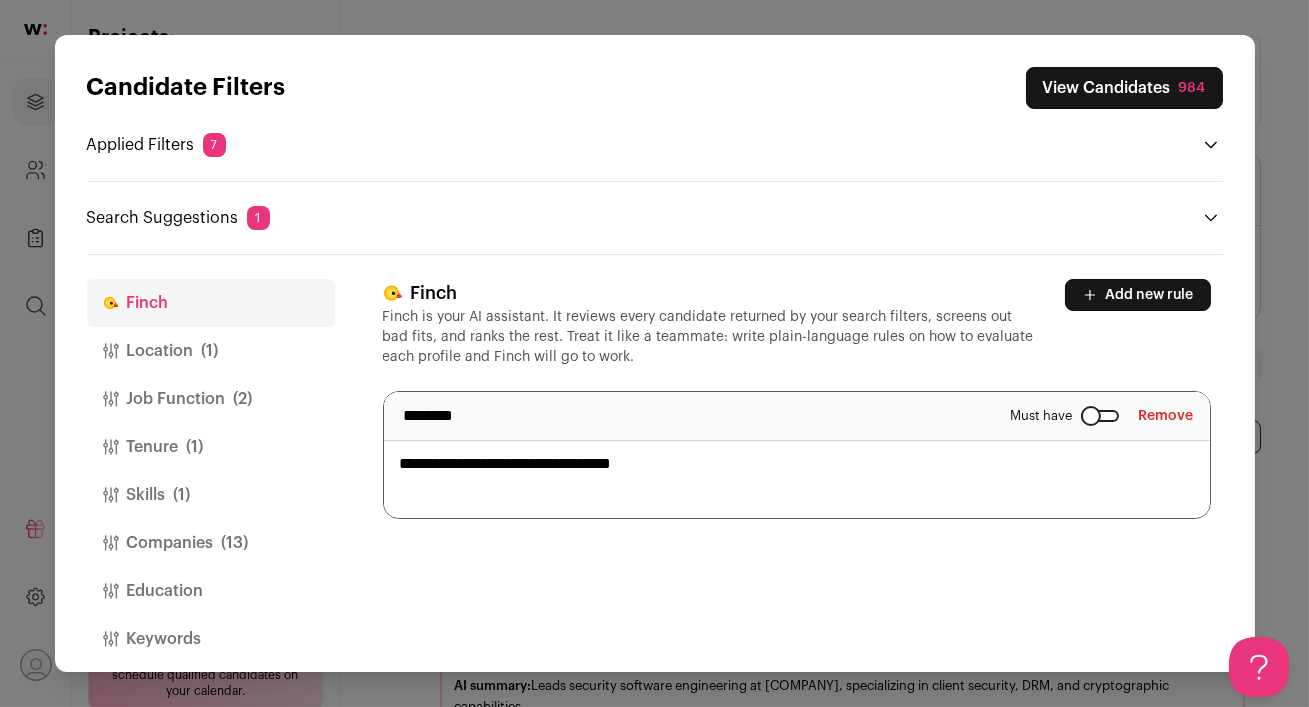 type on "**********" 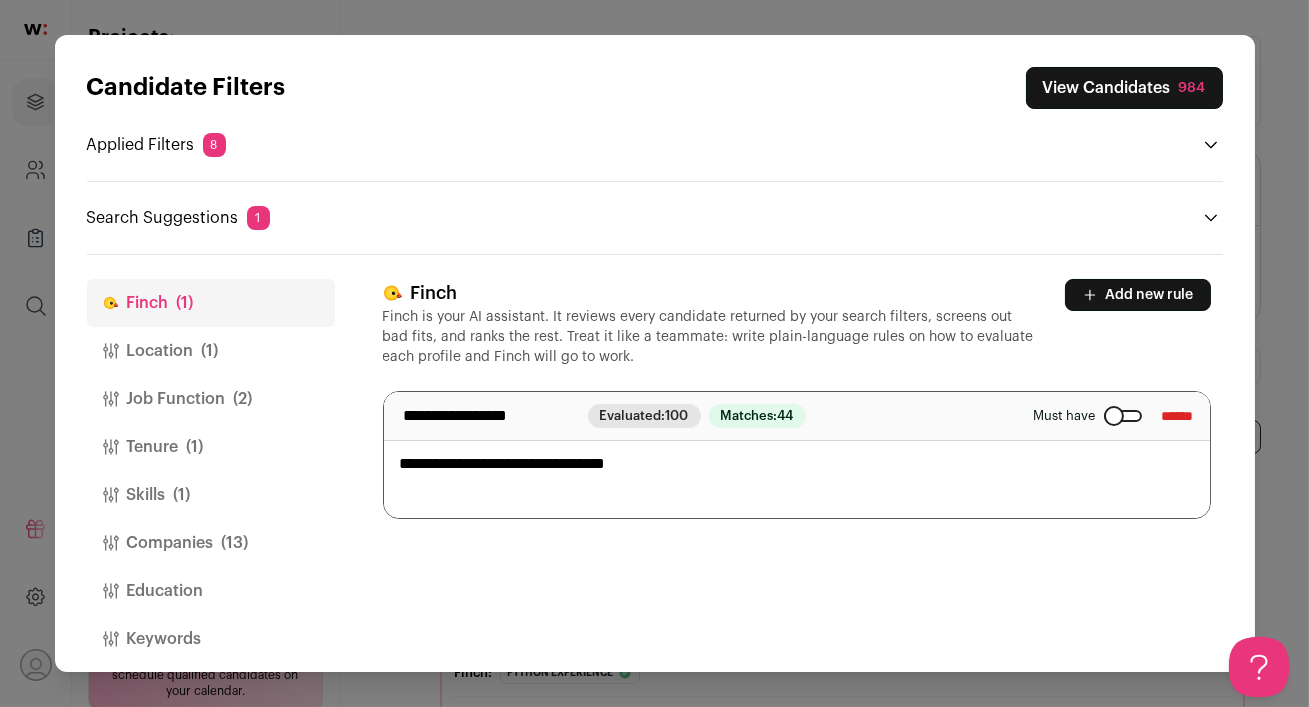 scroll, scrollTop: 0, scrollLeft: 0, axis: both 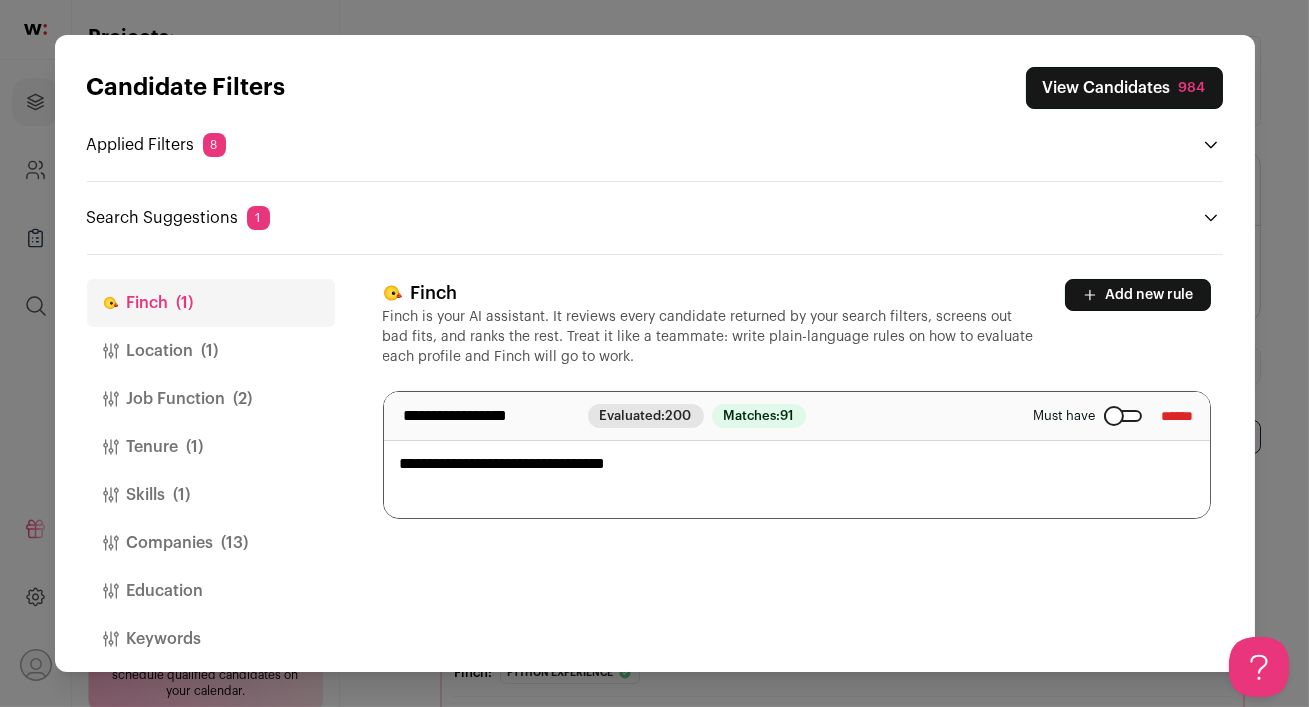 click on "View Candidates
[NUMBER]" at bounding box center [1124, 88] 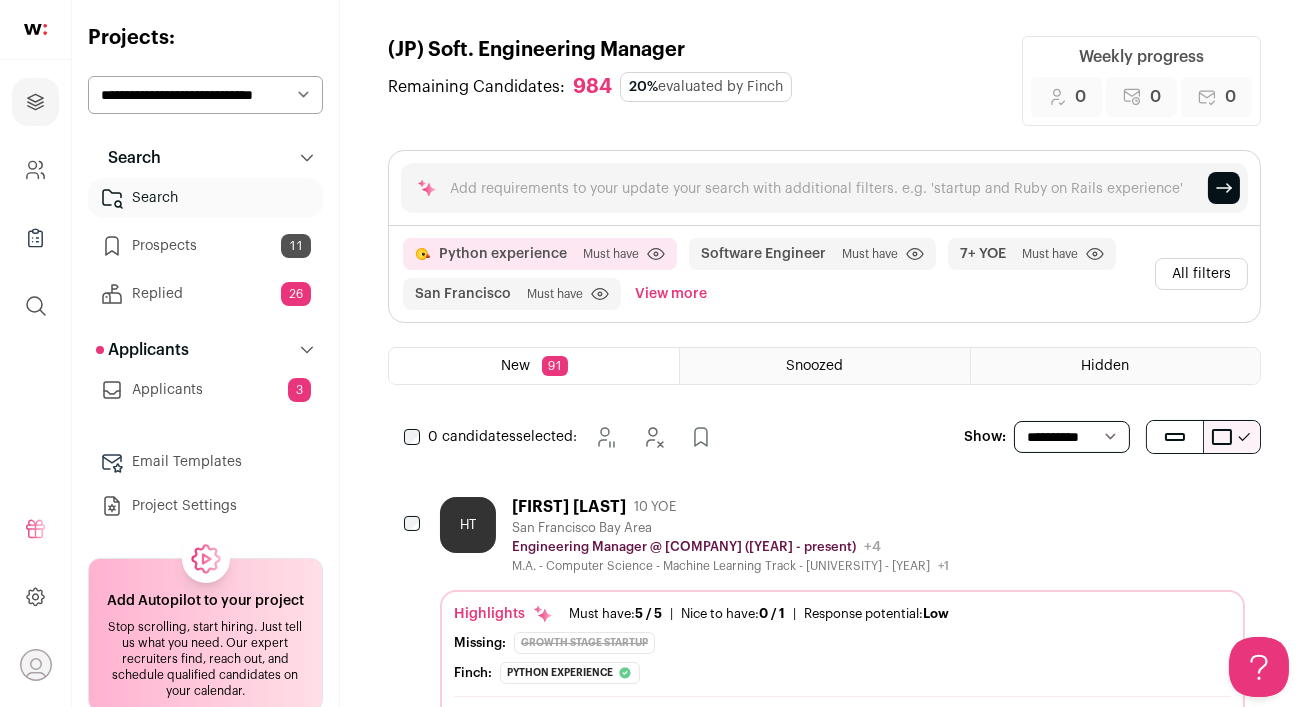 click on "[FIRST] [LAST]
[NUMBER] YOE" at bounding box center (730, 507) 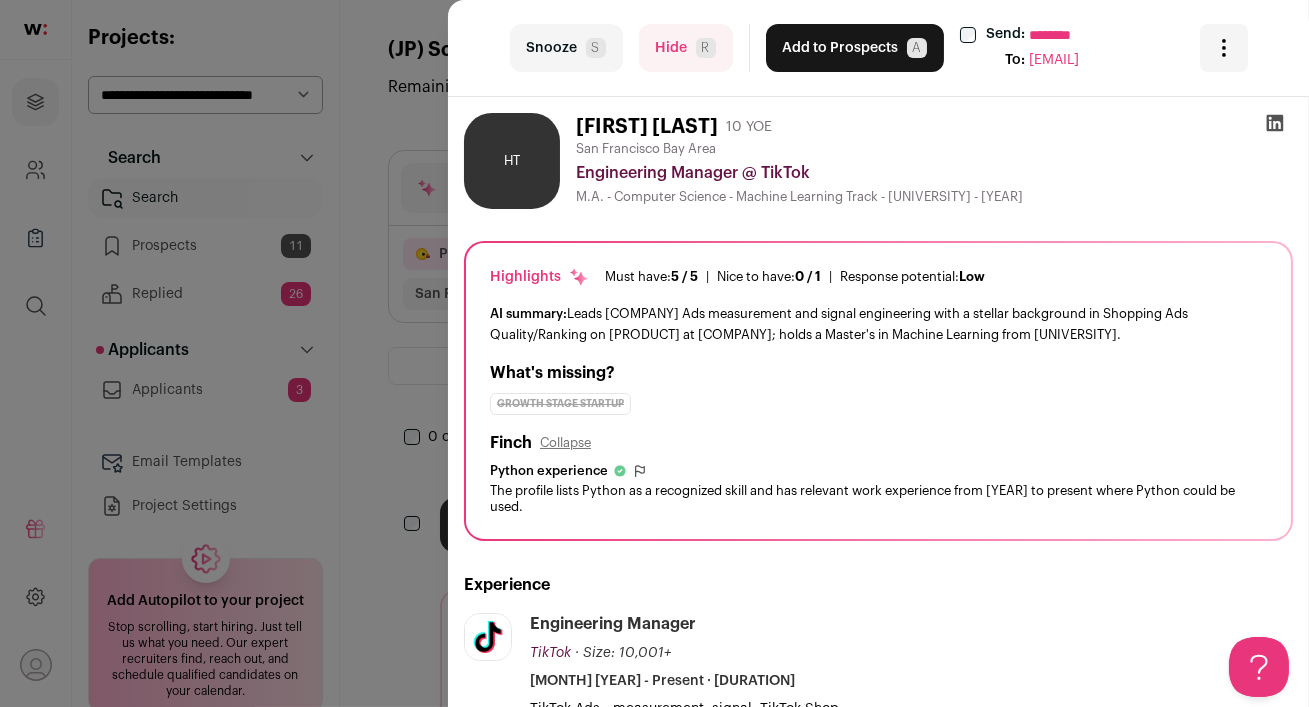 click on "Hide
R" at bounding box center [686, 48] 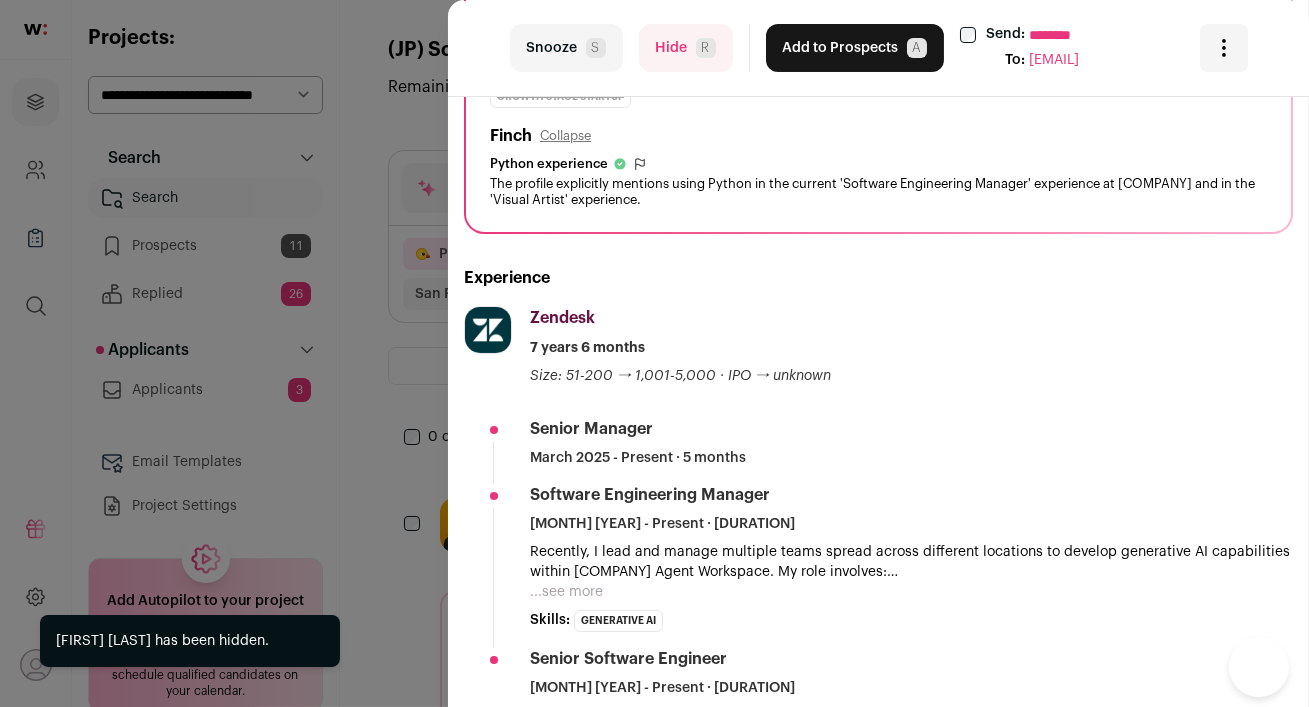 scroll, scrollTop: 502, scrollLeft: 0, axis: vertical 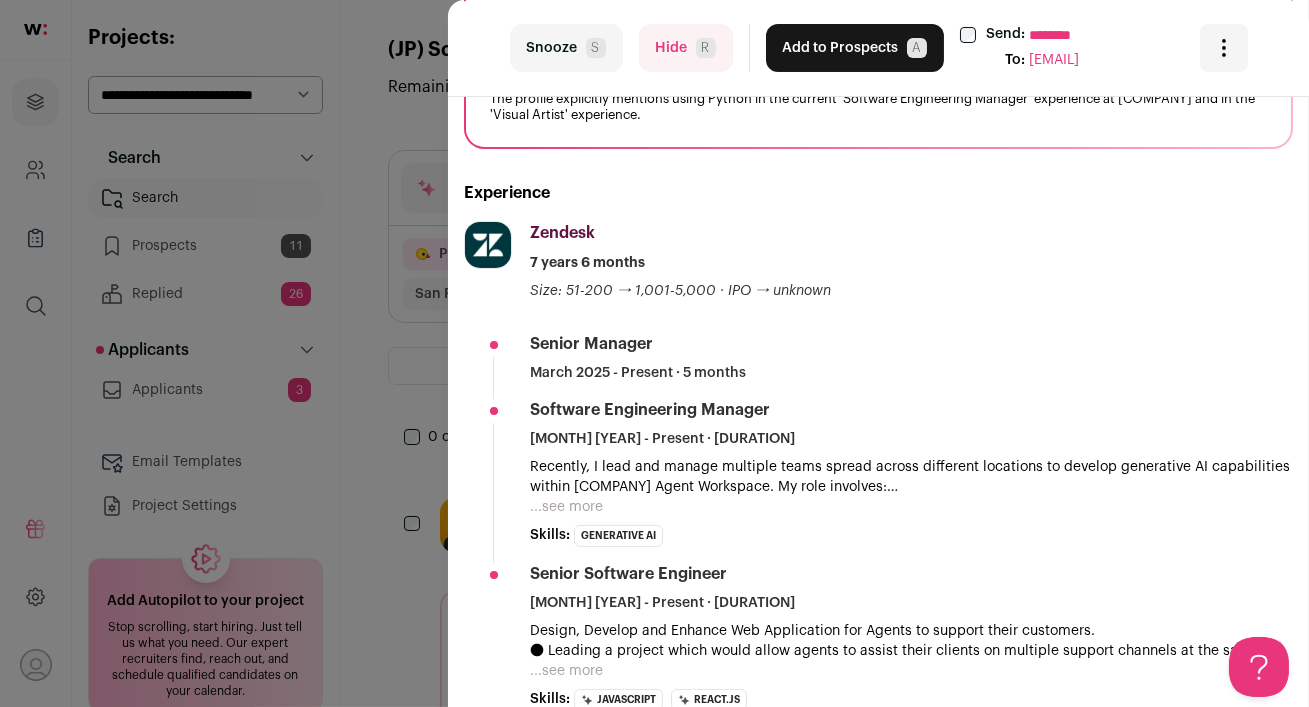 click on "...see more" at bounding box center (566, 507) 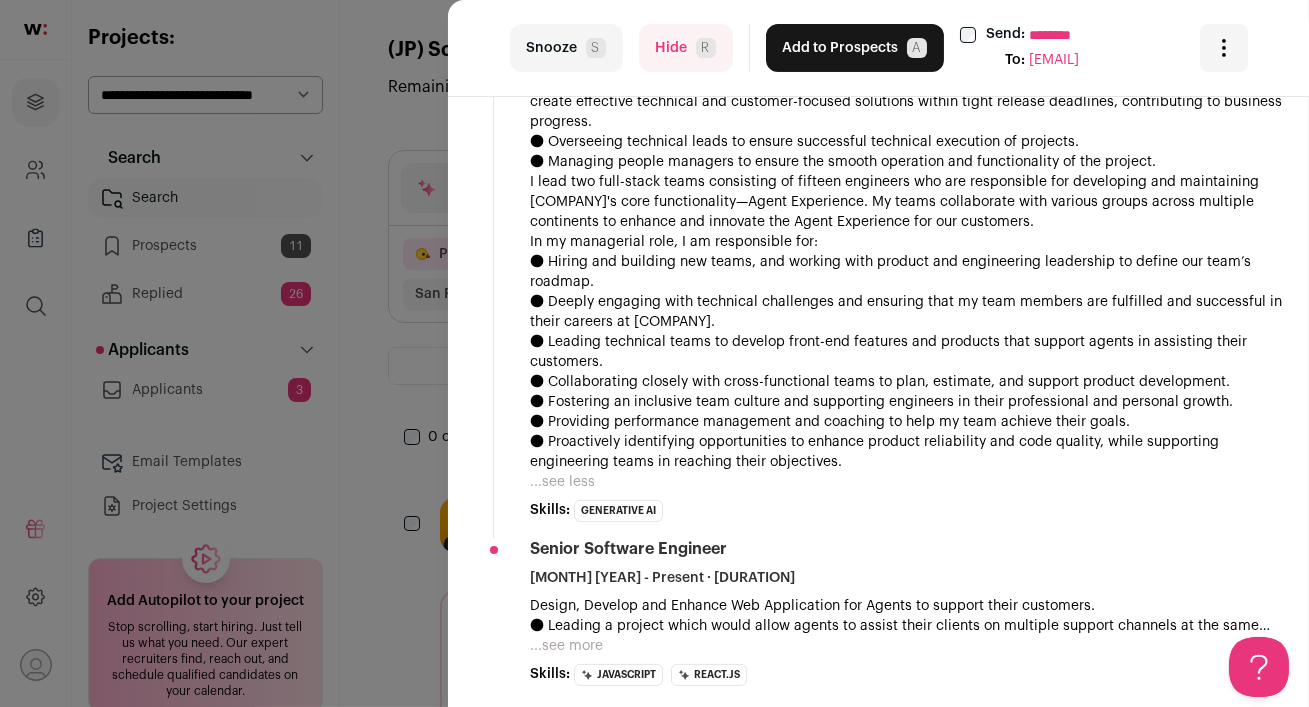 scroll, scrollTop: 818, scrollLeft: 0, axis: vertical 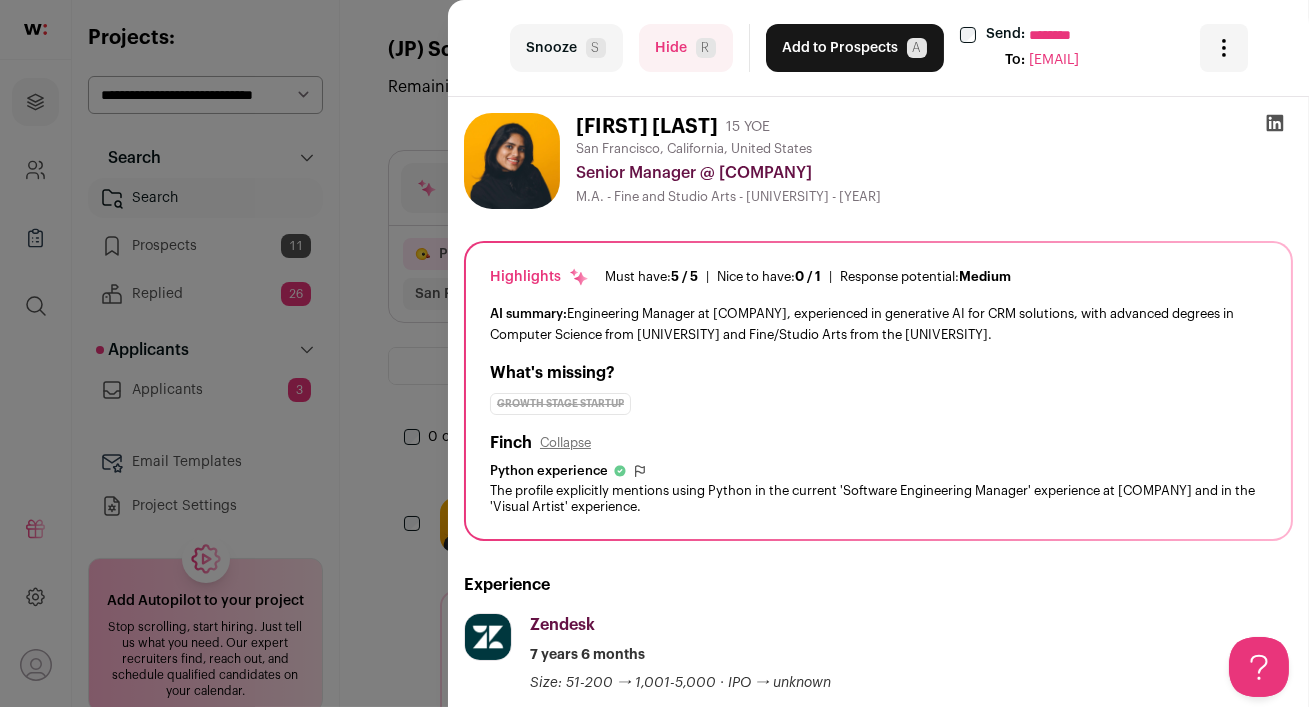 click at bounding box center (1275, 123) 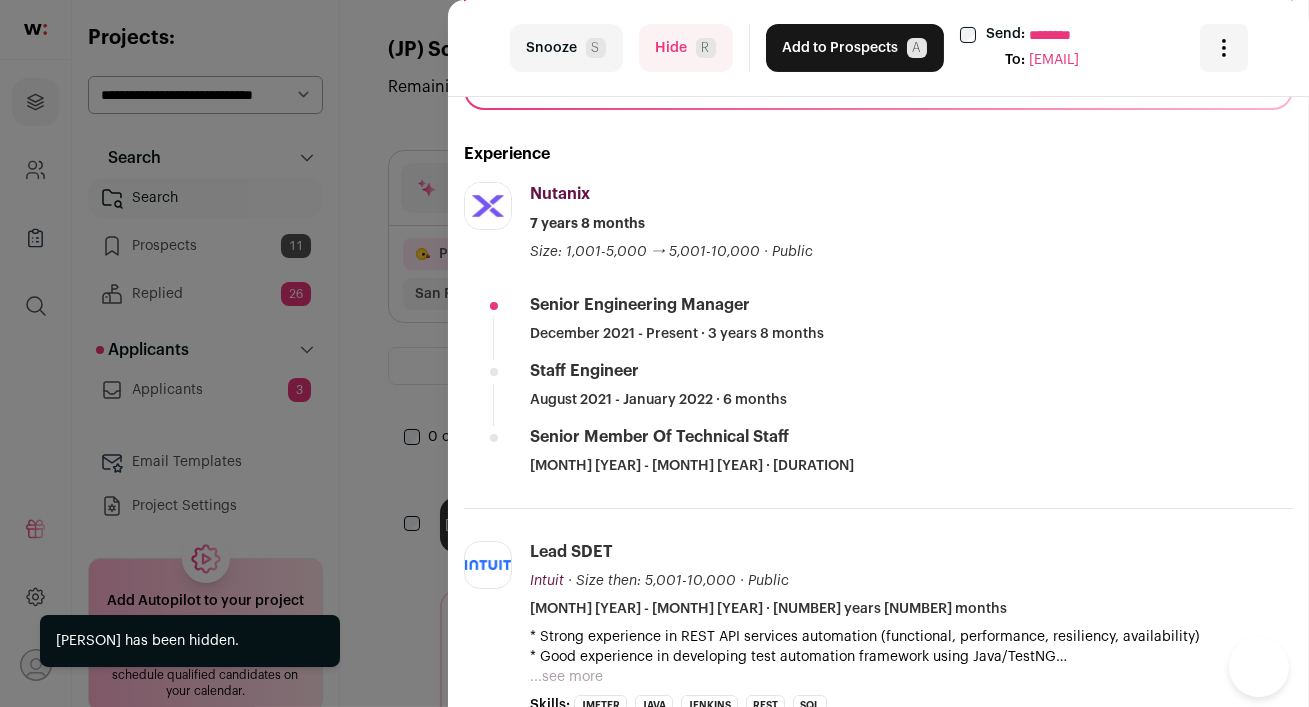 scroll, scrollTop: 536, scrollLeft: 0, axis: vertical 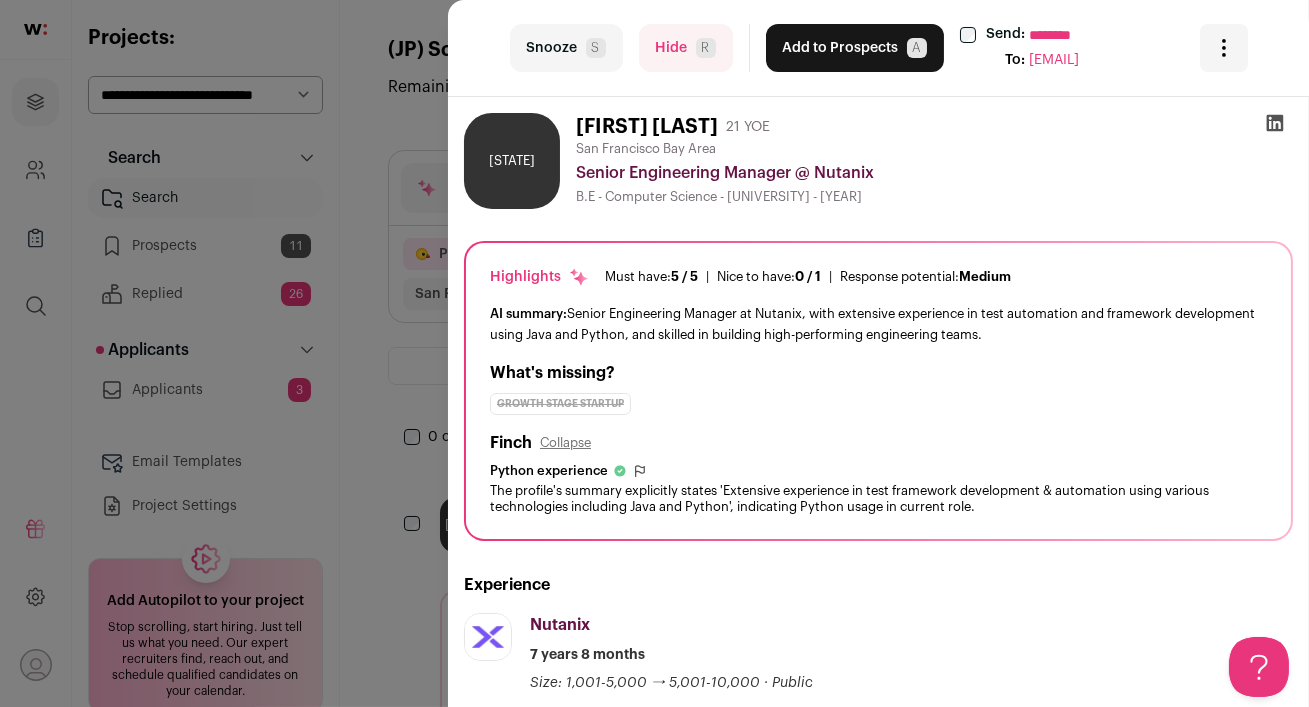 click on "Hide
R" at bounding box center (686, 48) 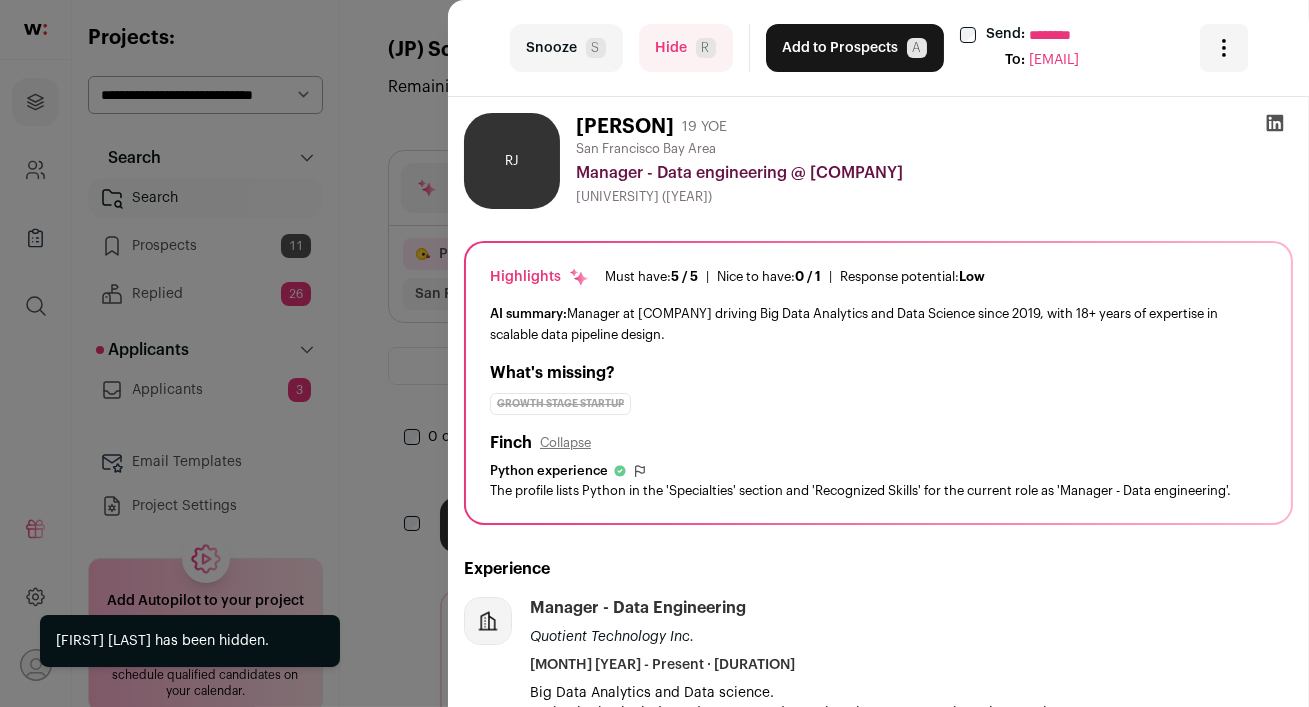 click on "Hide
R" at bounding box center (686, 48) 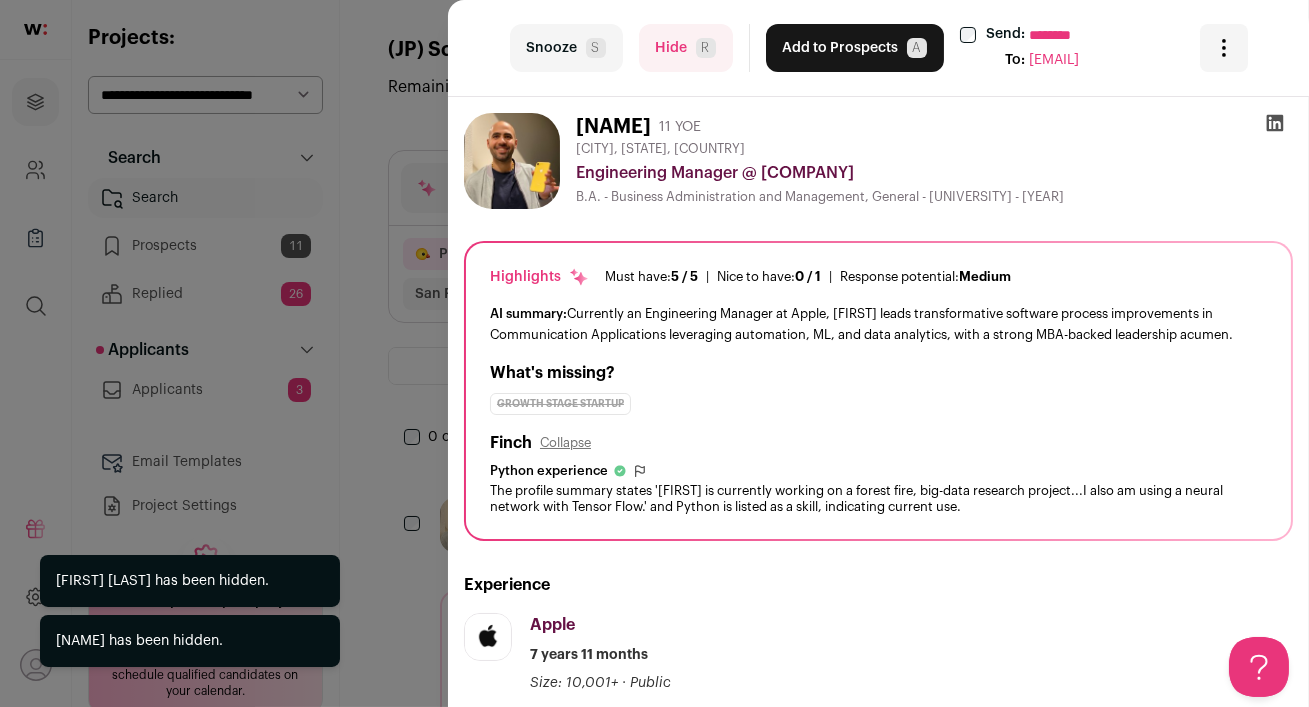 scroll, scrollTop: 0, scrollLeft: 0, axis: both 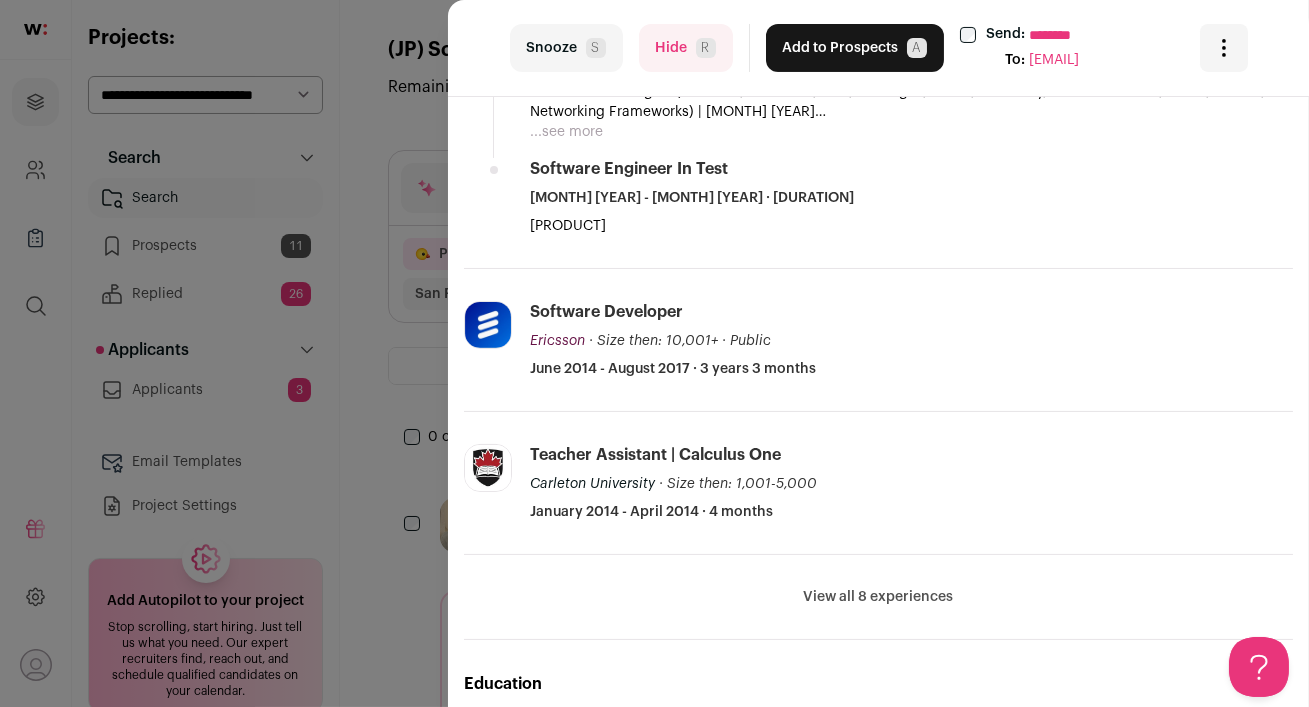 click on "Hide
R" at bounding box center [686, 48] 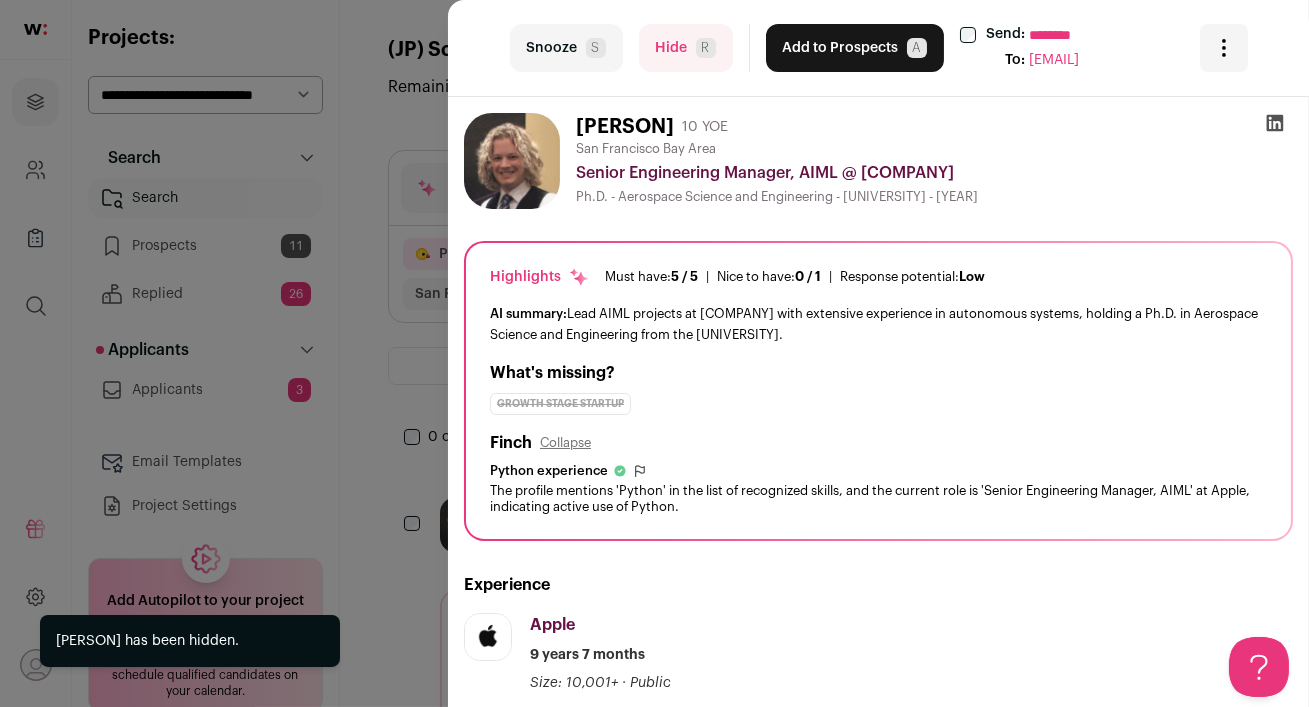scroll, scrollTop: 0, scrollLeft: 0, axis: both 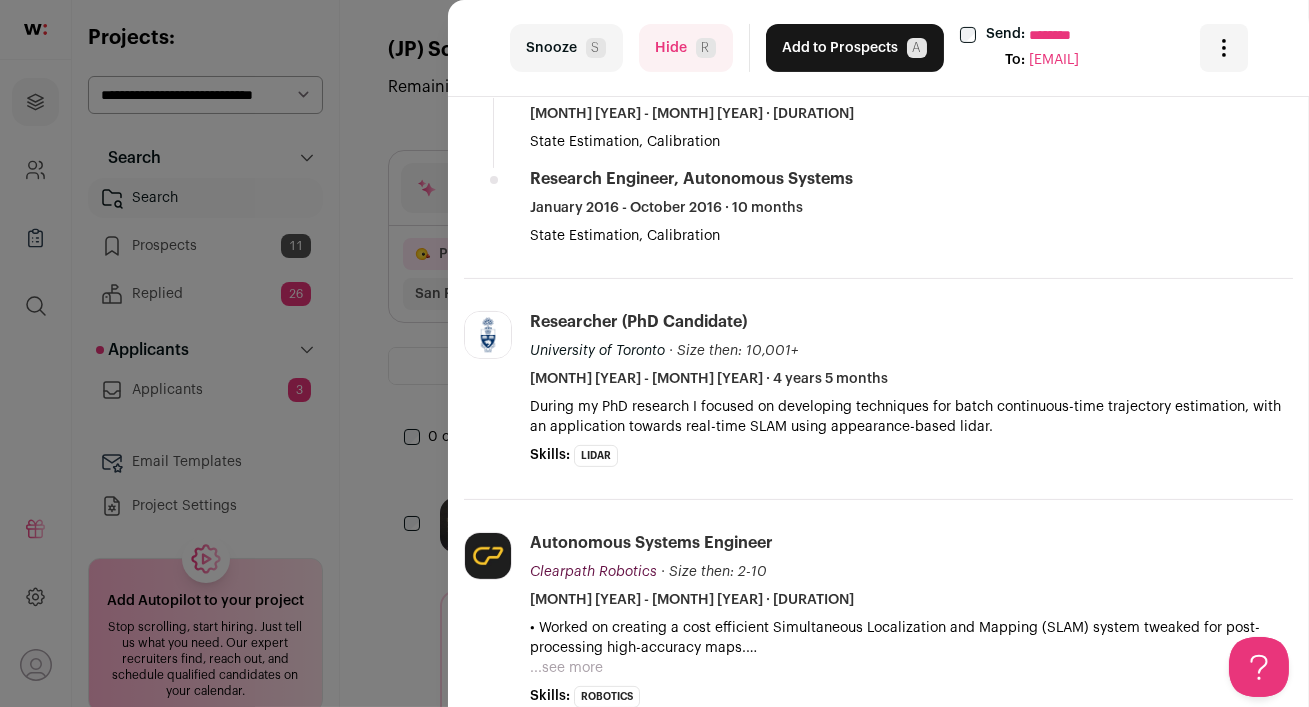 click on "Hide
R" at bounding box center [686, 48] 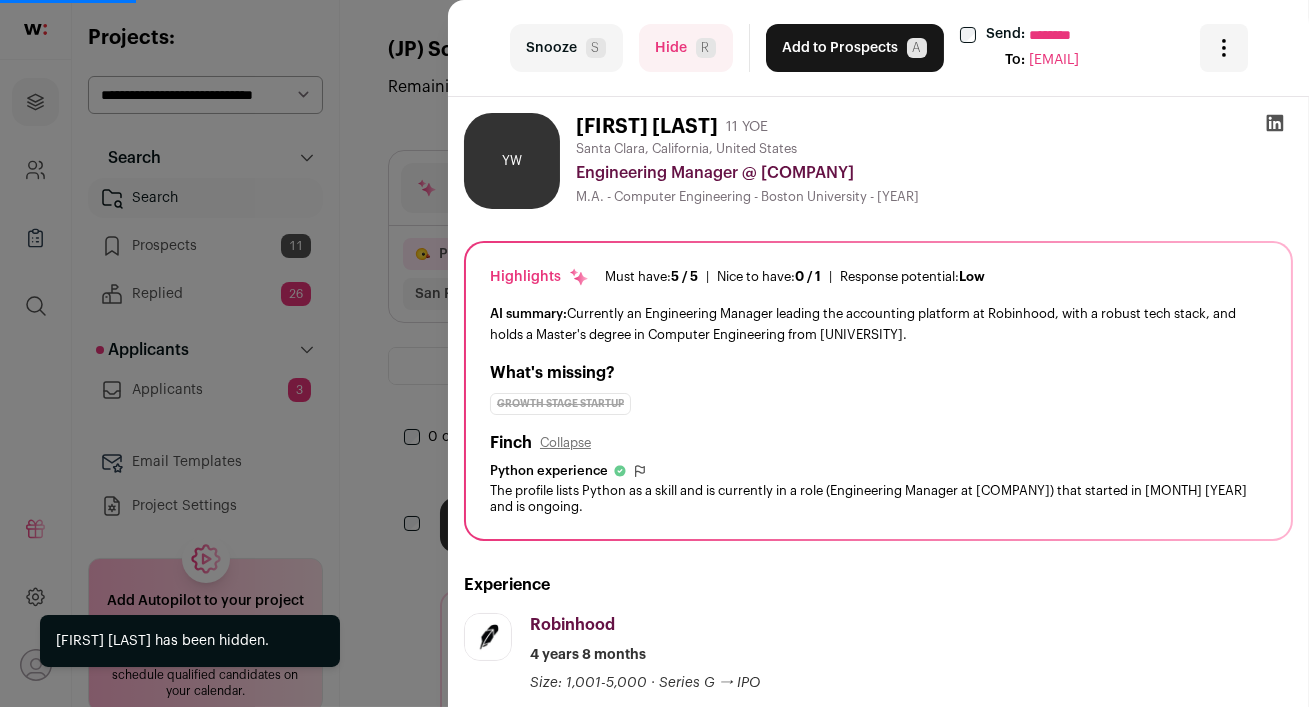 click on "Hide
R" at bounding box center [686, 48] 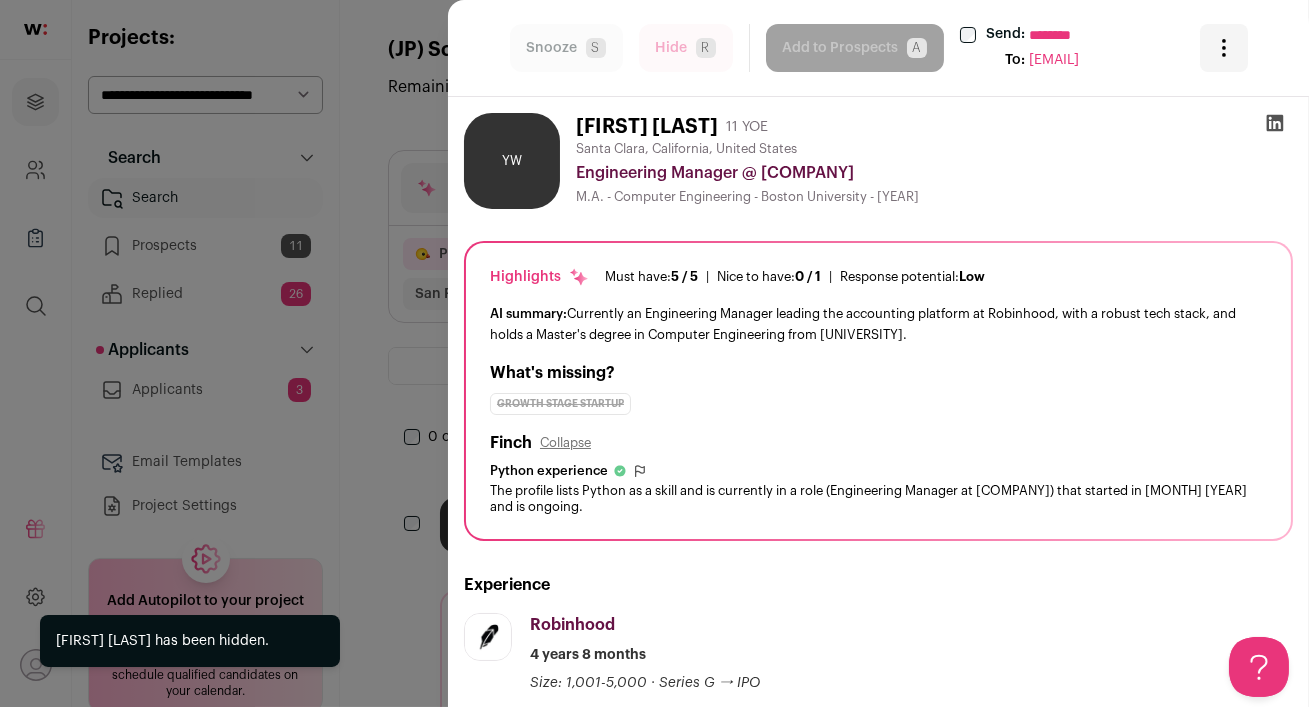 scroll, scrollTop: 0, scrollLeft: 0, axis: both 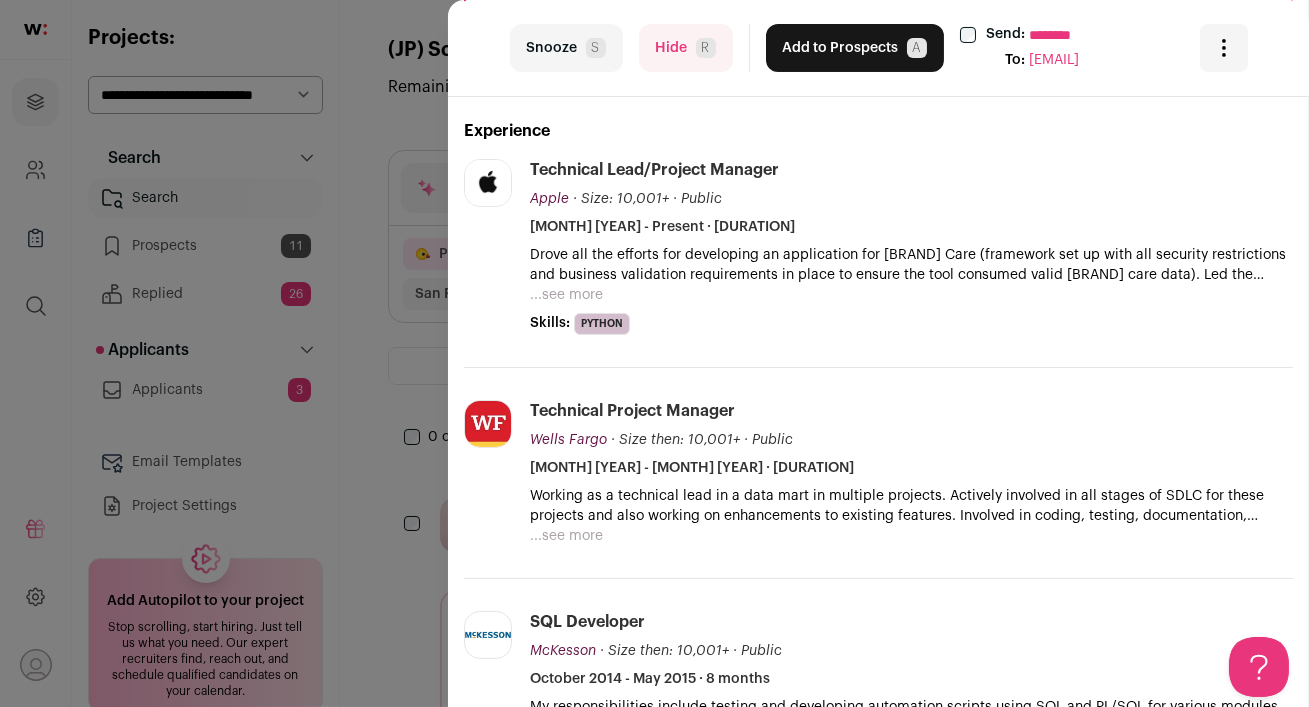 click on "...see more" at bounding box center (566, 295) 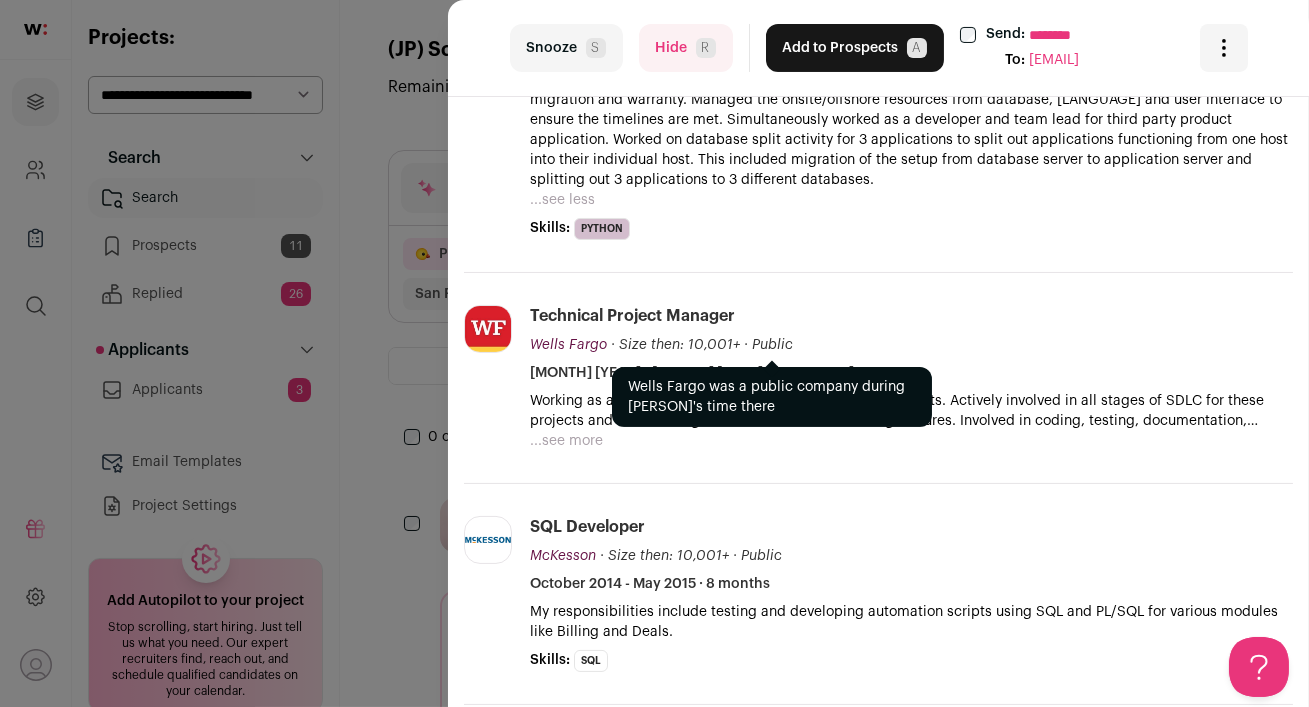 scroll, scrollTop: 673, scrollLeft: 0, axis: vertical 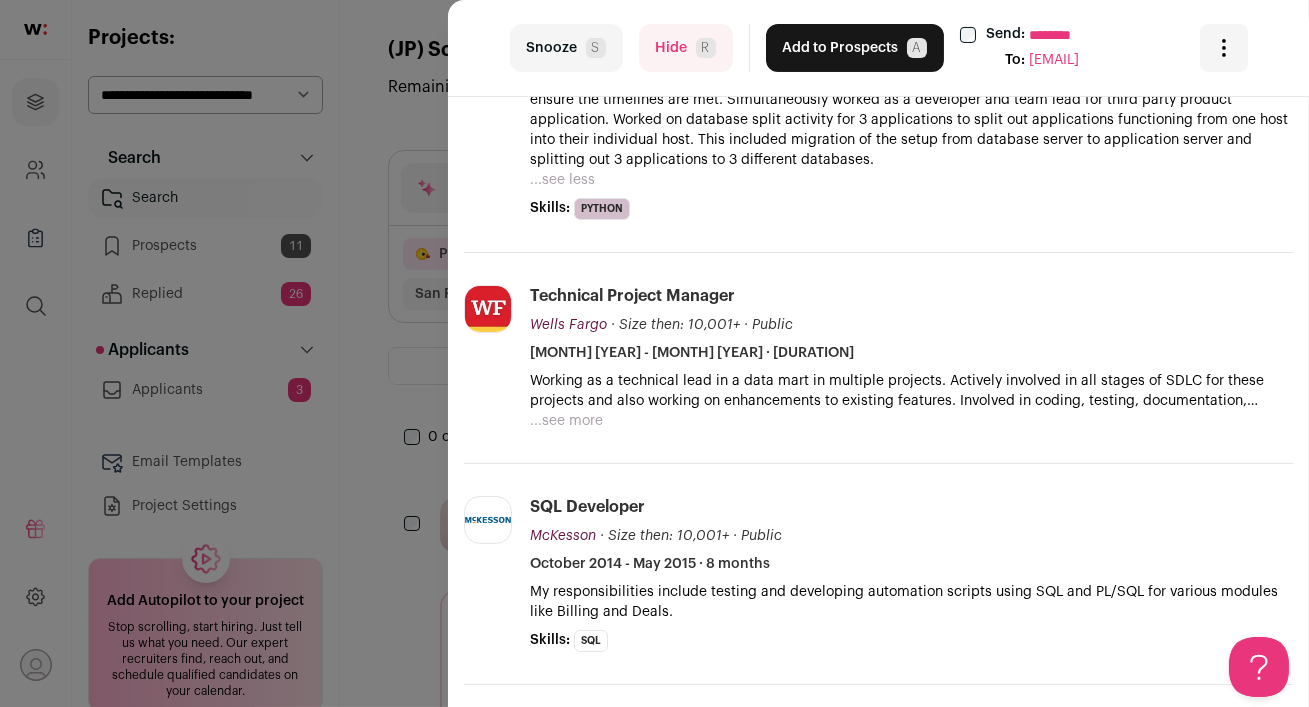 click on "Hide
R" at bounding box center [686, 48] 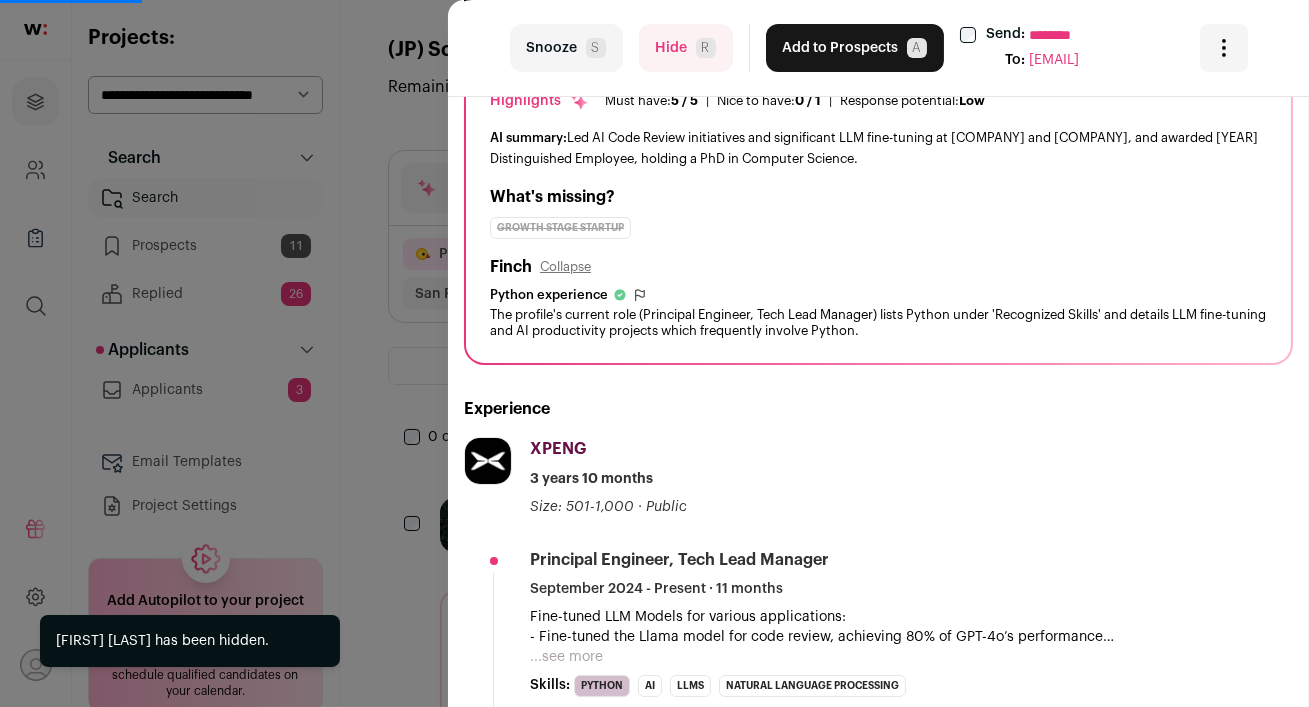 scroll, scrollTop: 316, scrollLeft: 0, axis: vertical 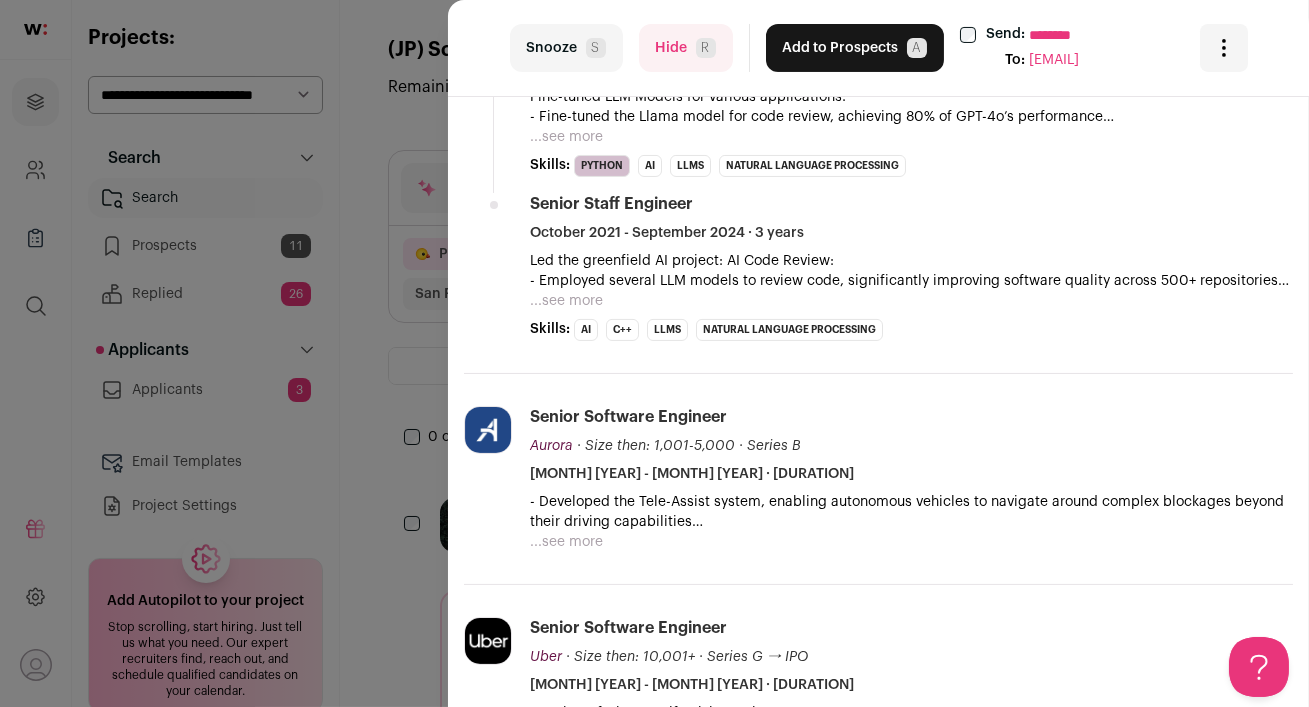 click on "Hide
R" at bounding box center (686, 48) 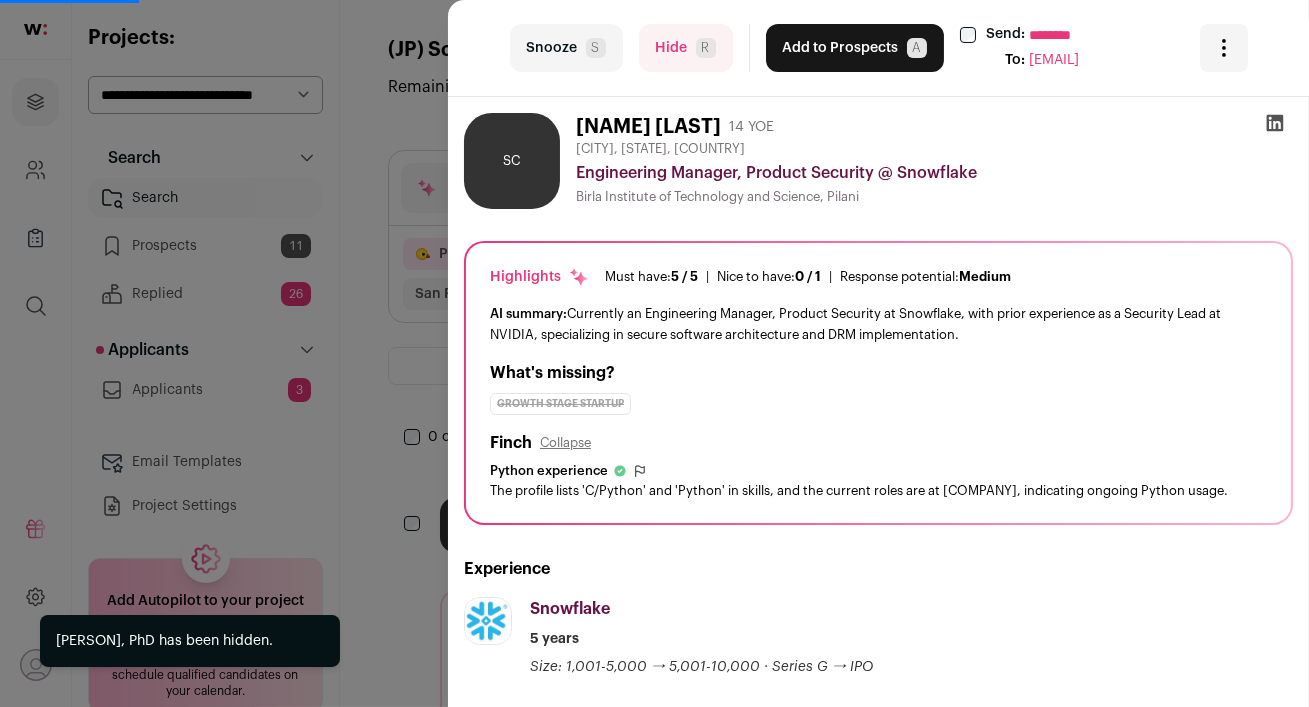 click on "Hide
R" at bounding box center (686, 48) 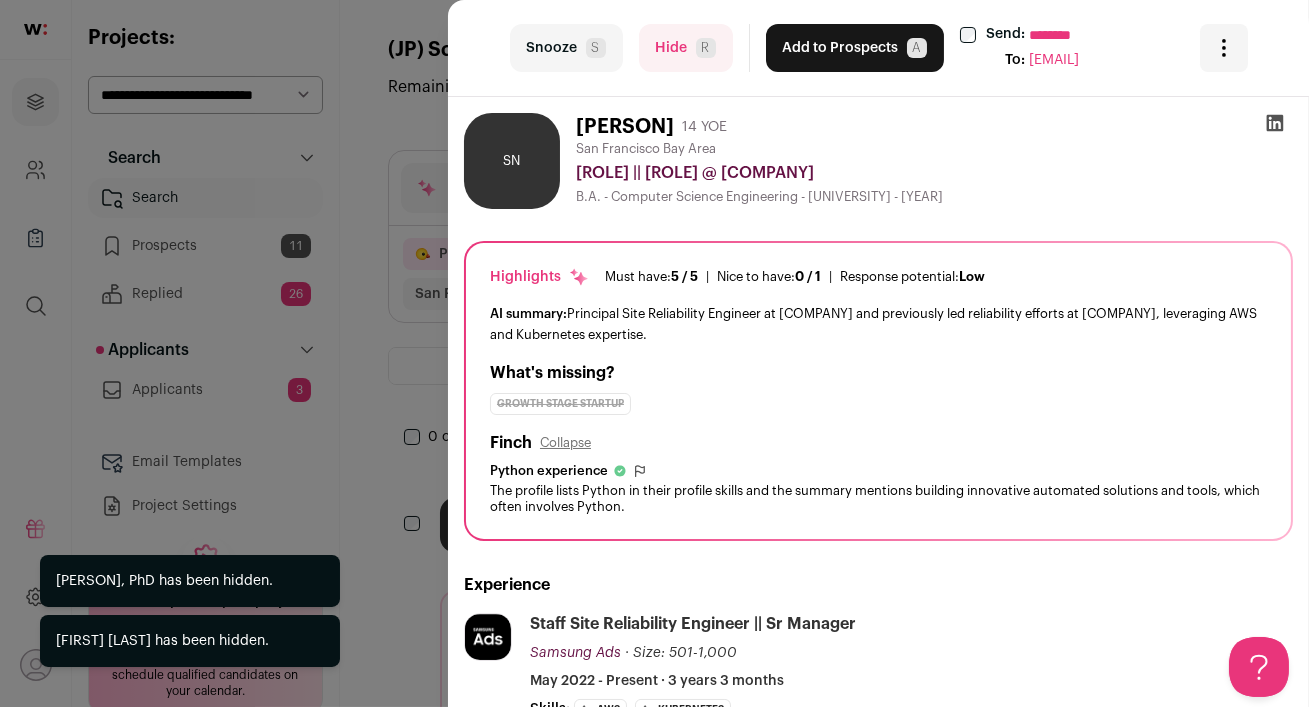 scroll, scrollTop: 0, scrollLeft: 0, axis: both 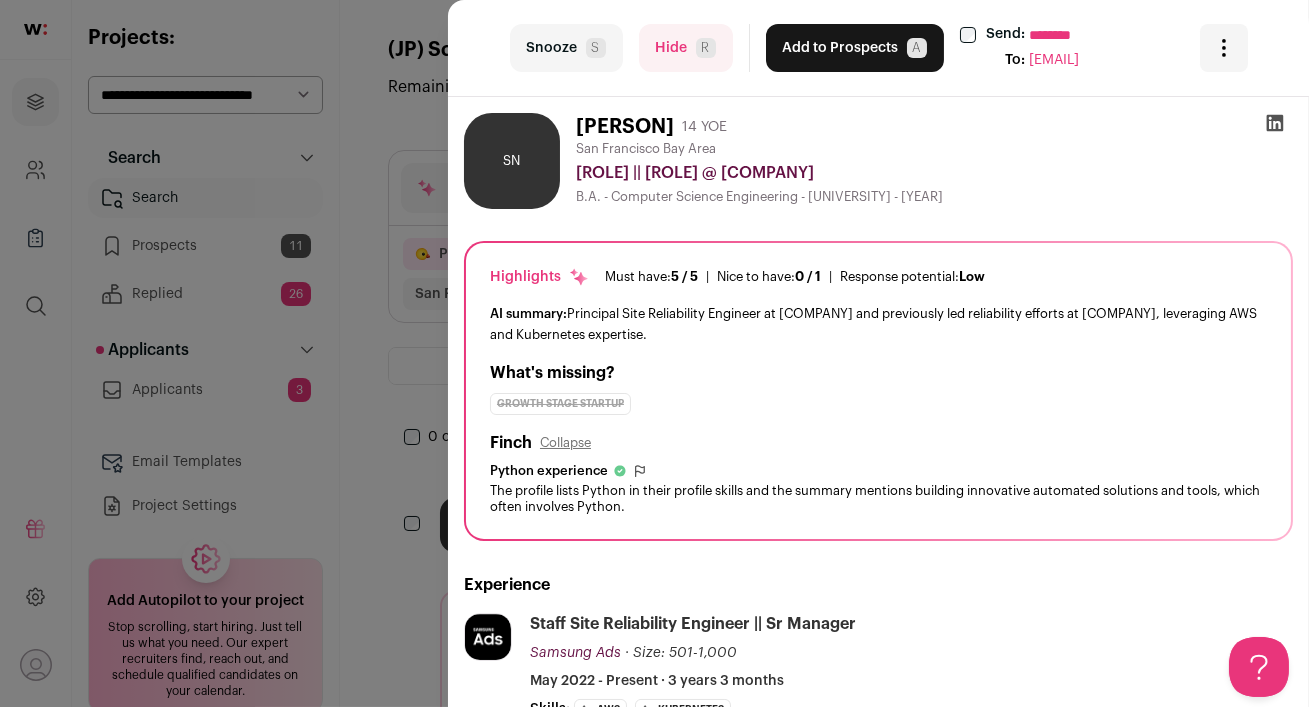 click on "Hide
R" at bounding box center (686, 48) 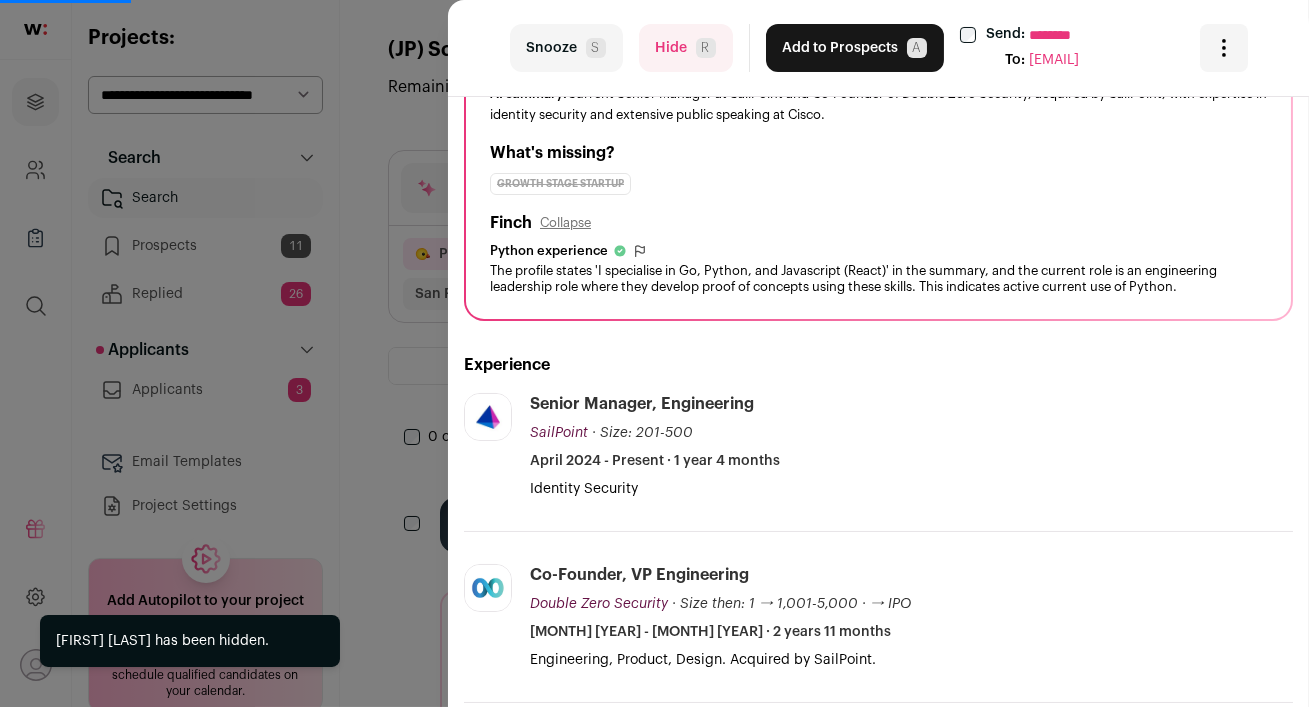 scroll, scrollTop: 221, scrollLeft: 0, axis: vertical 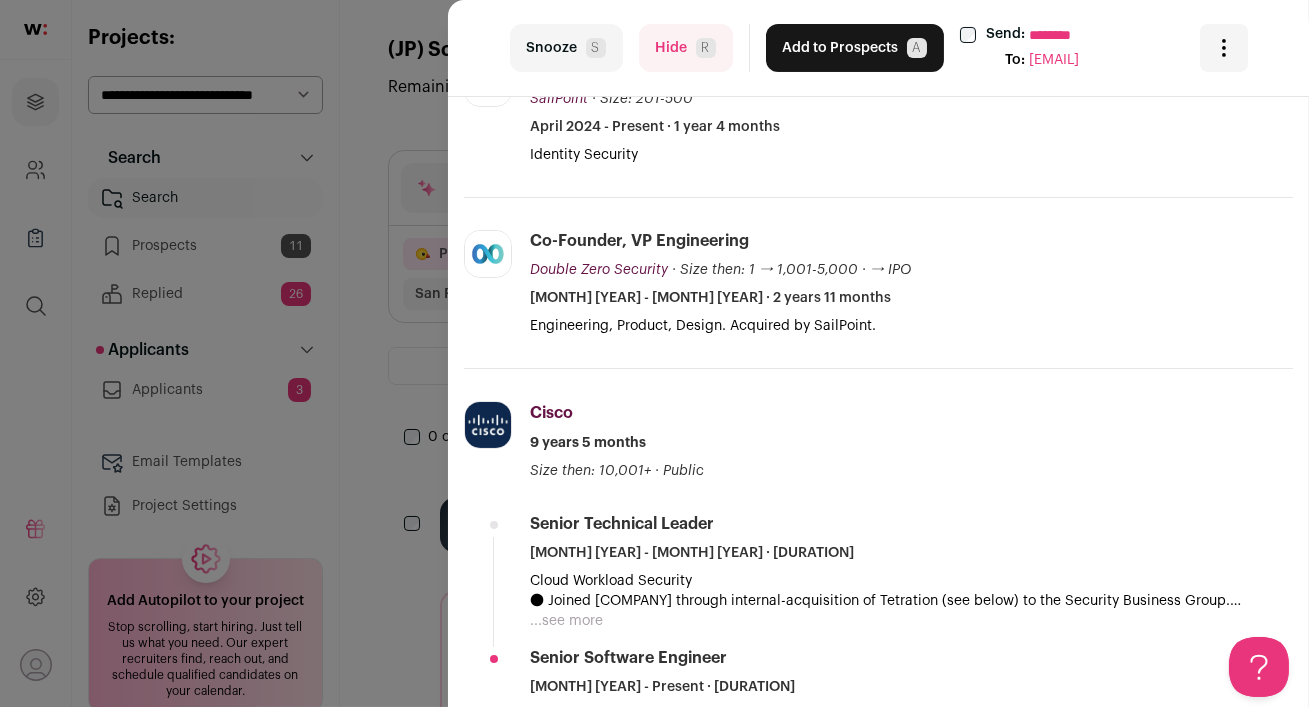 click on "Hide
R" at bounding box center [686, 48] 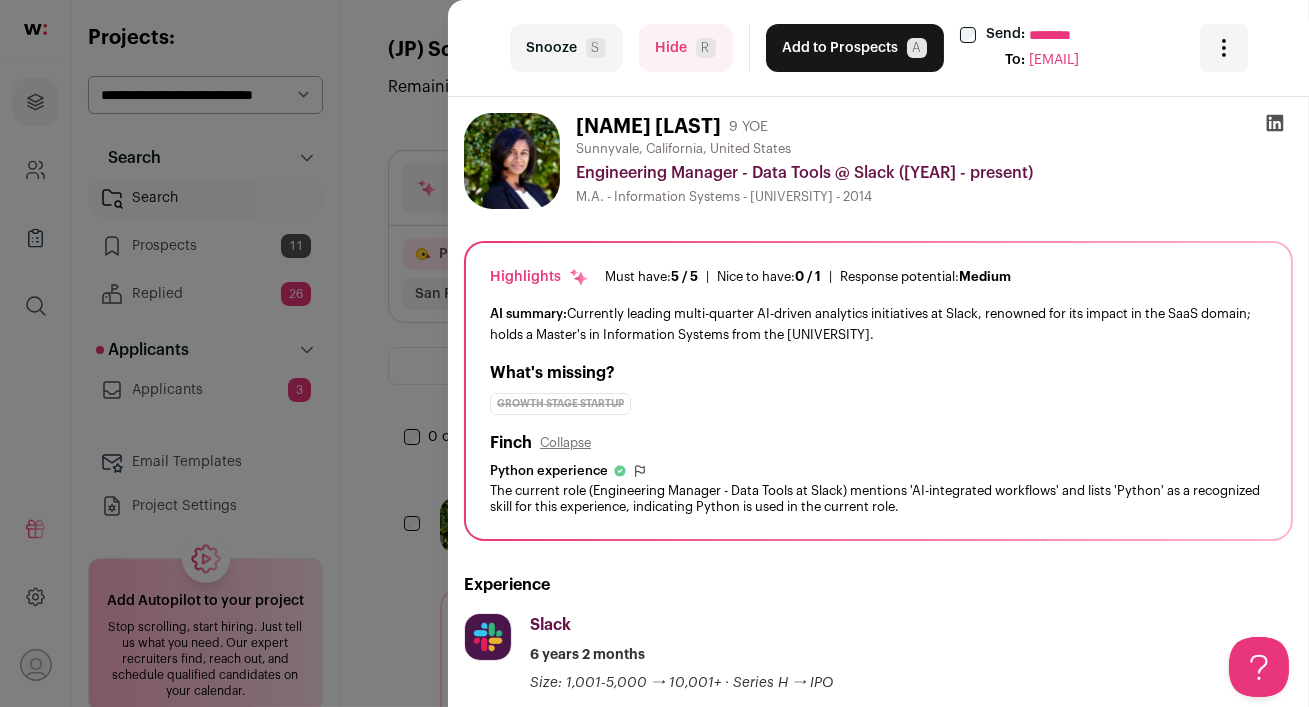 scroll, scrollTop: 0, scrollLeft: 0, axis: both 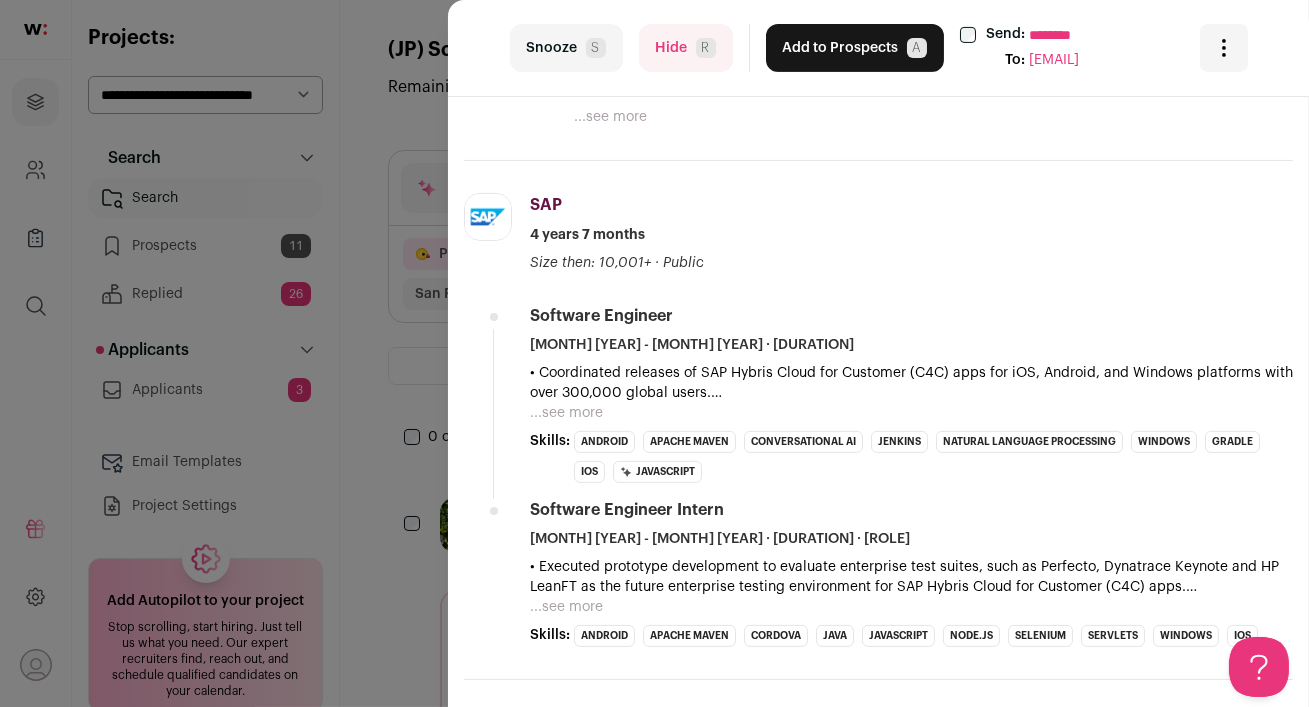 click on "Hide
R" at bounding box center (686, 48) 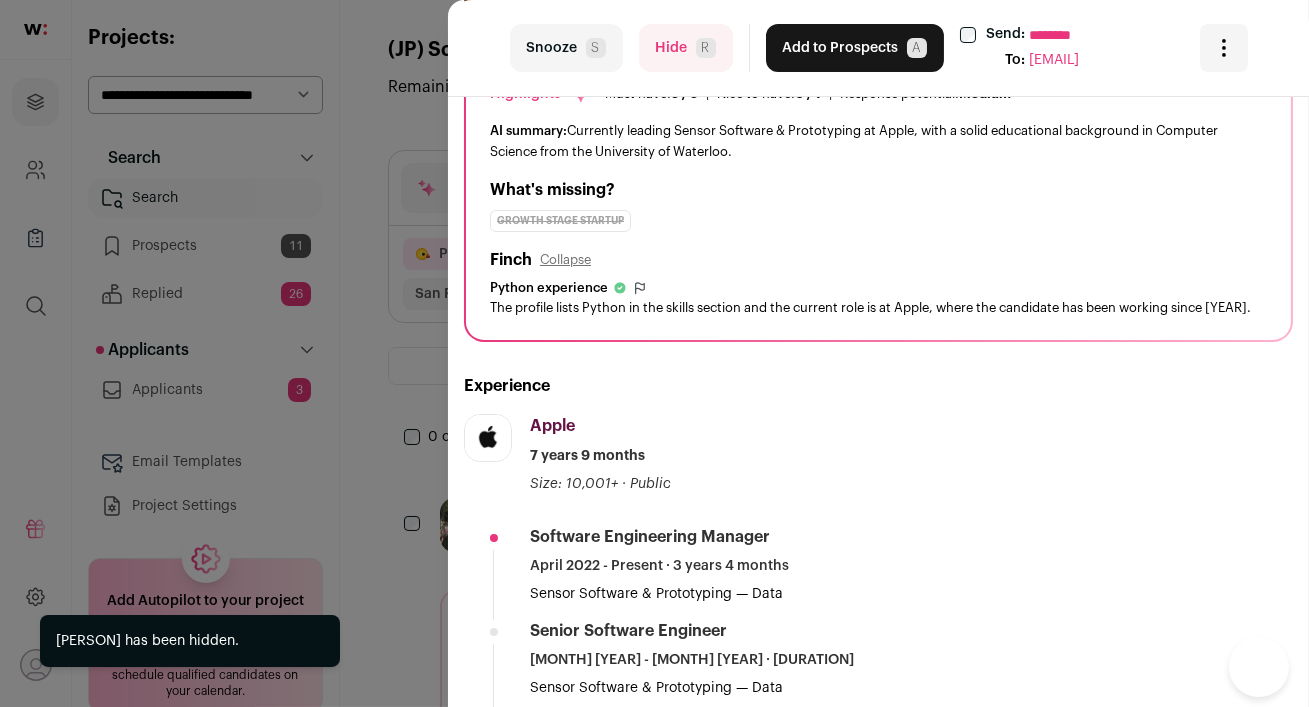 scroll, scrollTop: 235, scrollLeft: 0, axis: vertical 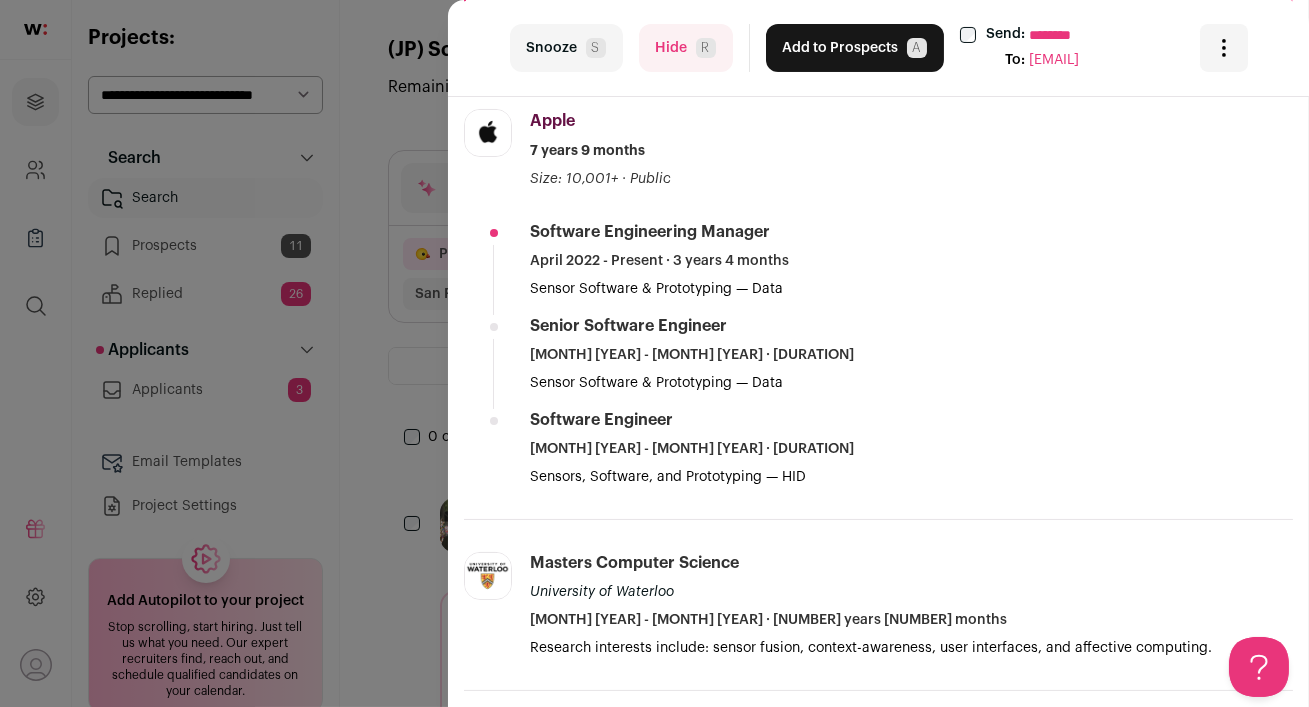 click on "Hide
R" at bounding box center (686, 48) 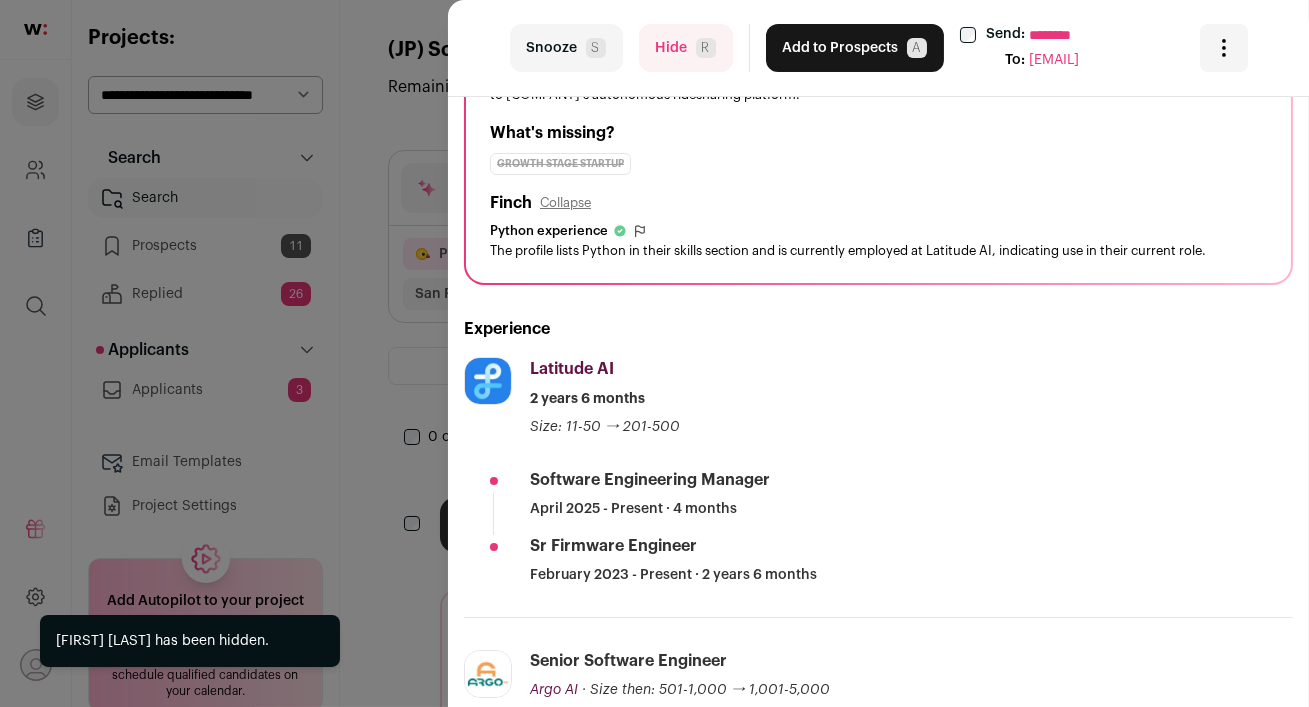 scroll, scrollTop: 242, scrollLeft: 0, axis: vertical 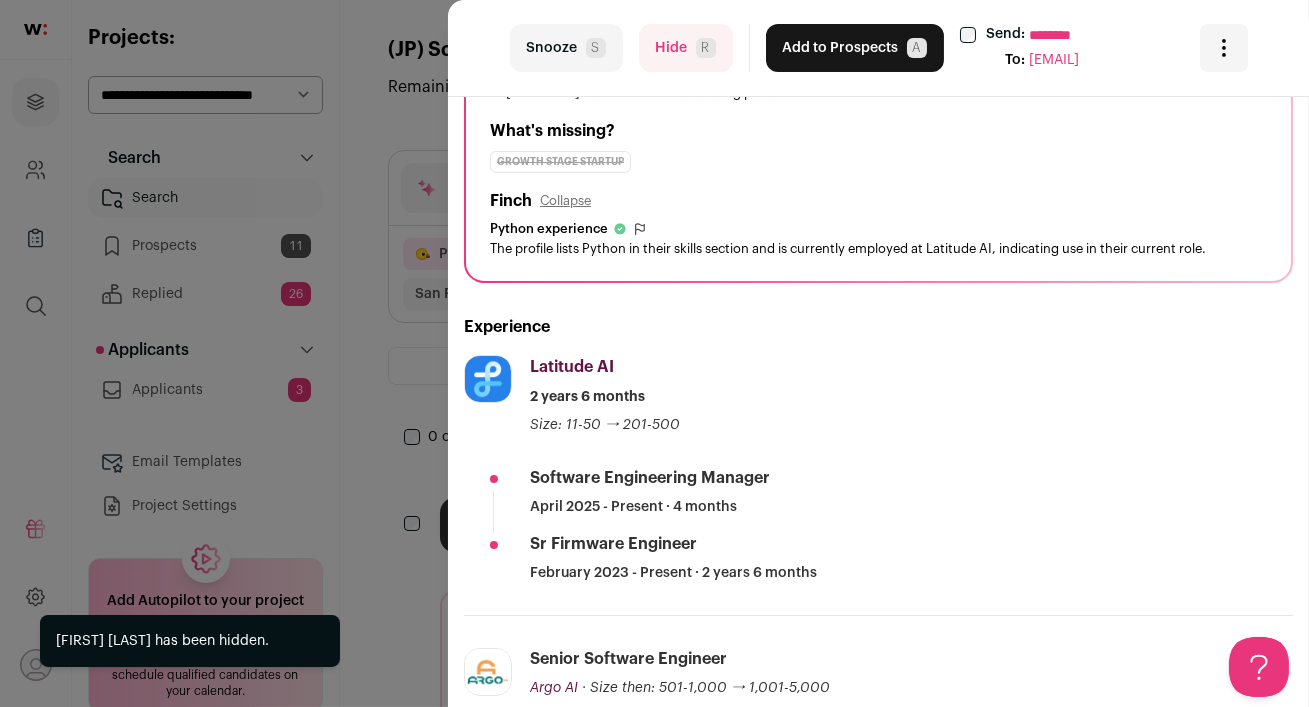 click on "Hide
R" at bounding box center (686, 48) 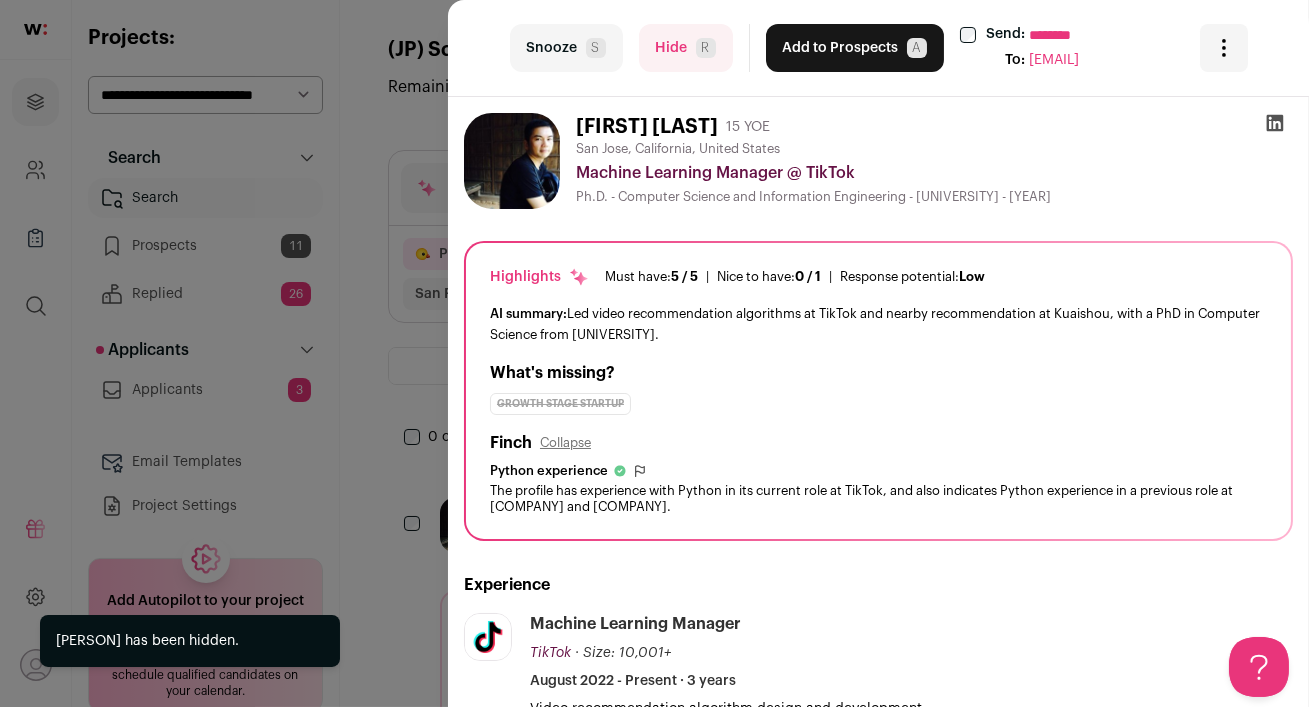 scroll, scrollTop: 0, scrollLeft: 0, axis: both 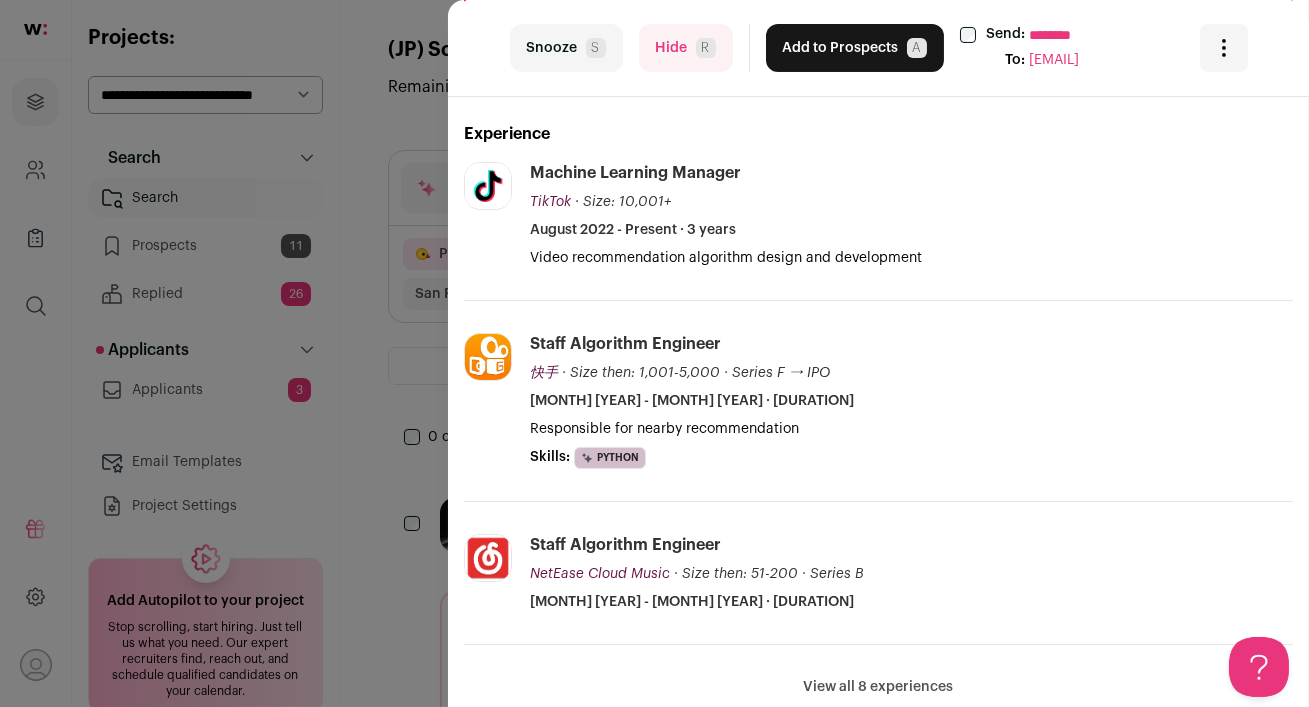 click on "Hide
R" at bounding box center [686, 48] 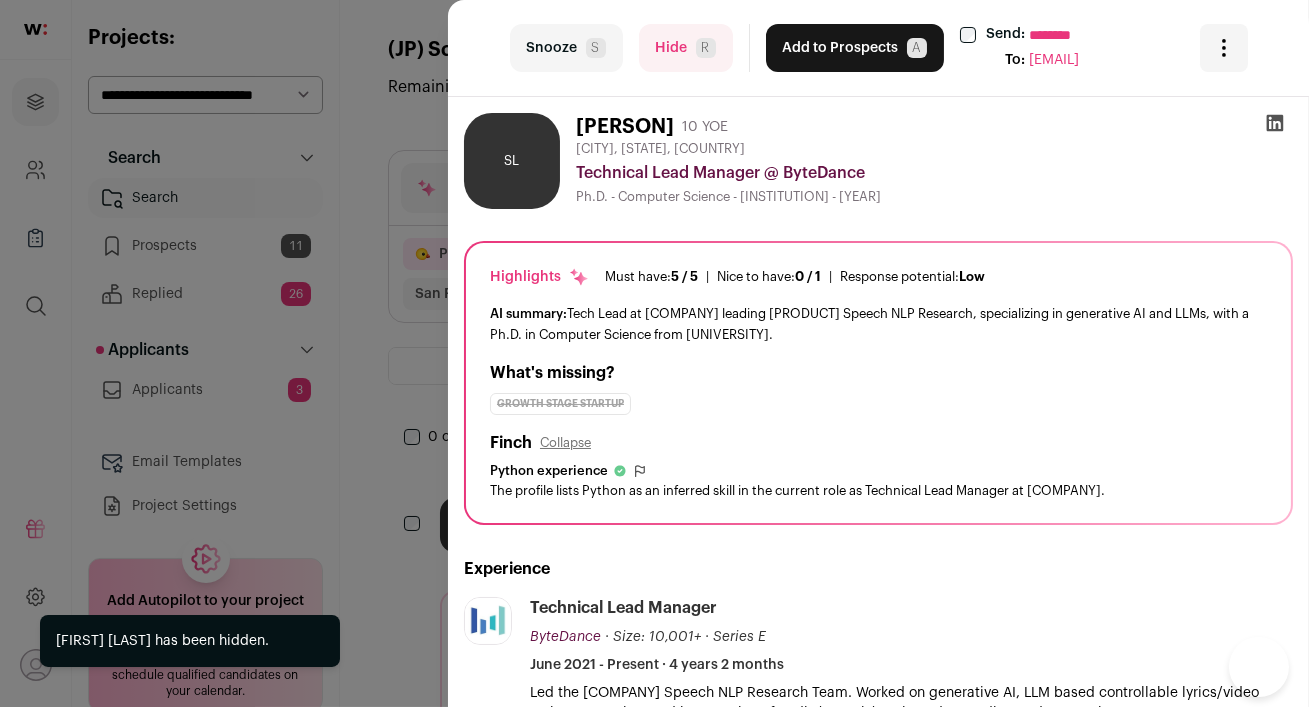 scroll, scrollTop: 283, scrollLeft: 0, axis: vertical 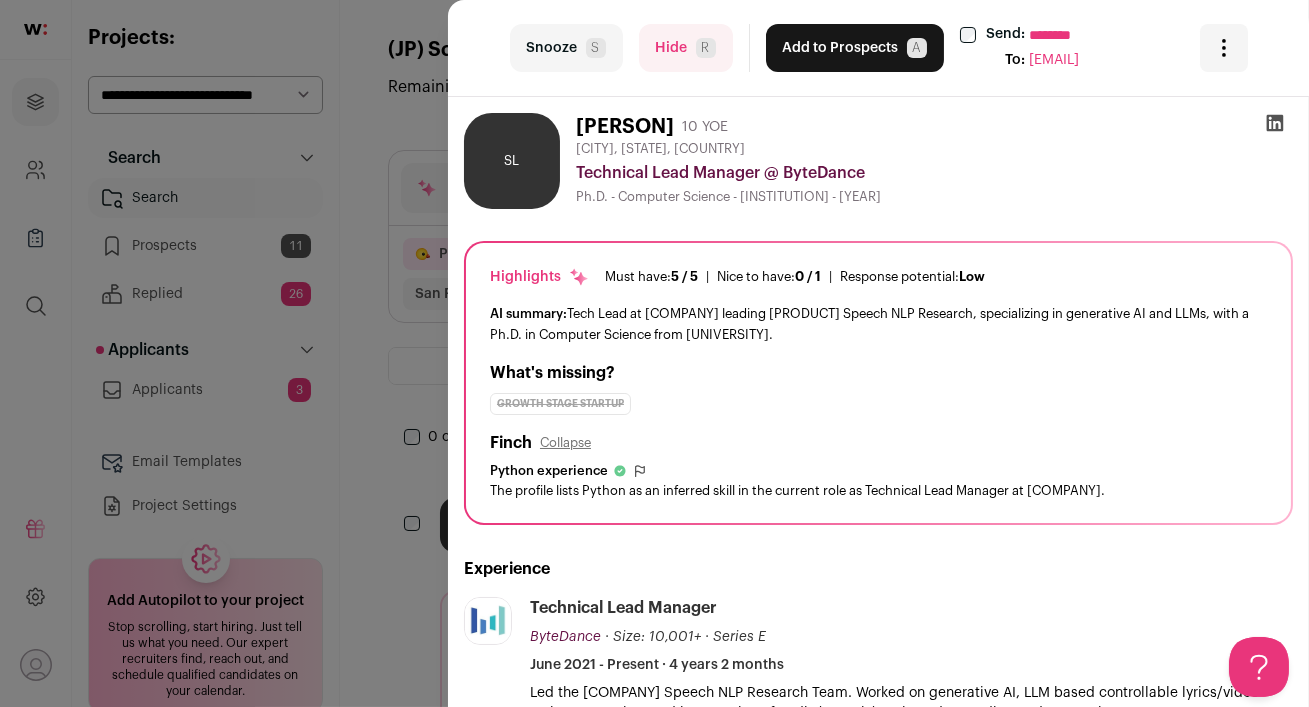 click at bounding box center (1275, 123) 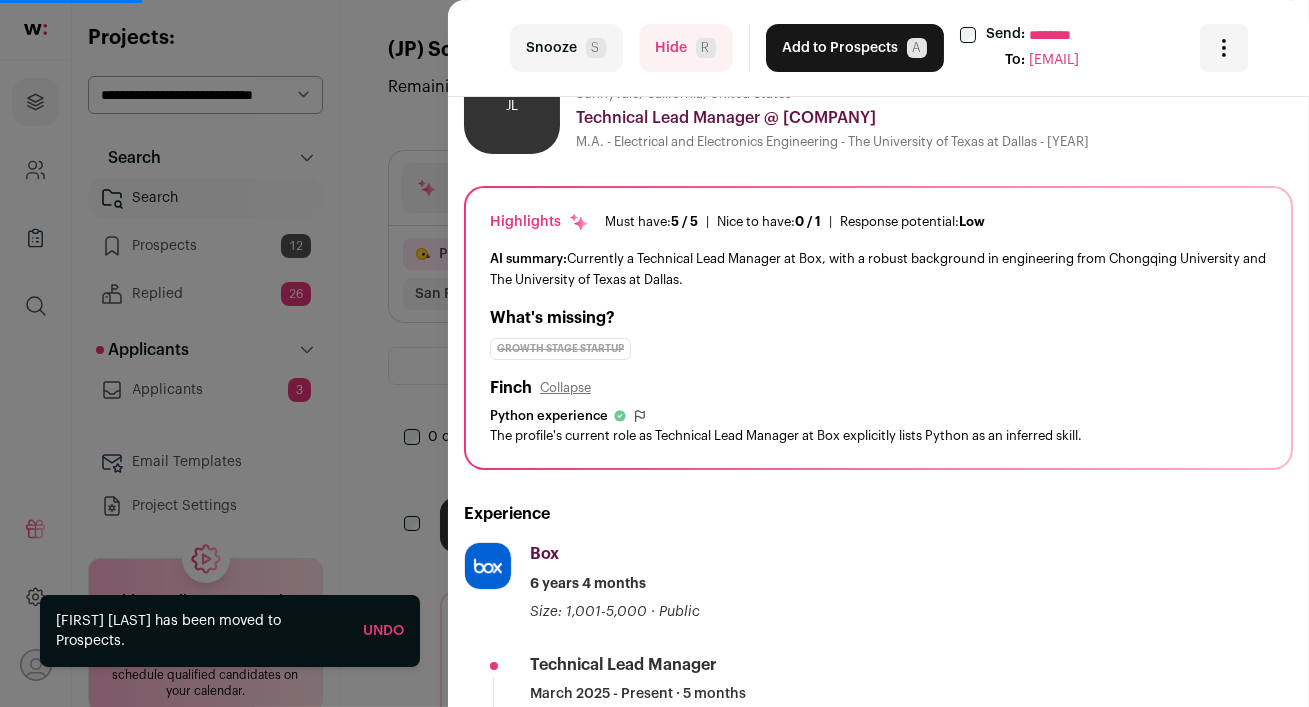 scroll, scrollTop: 0, scrollLeft: 0, axis: both 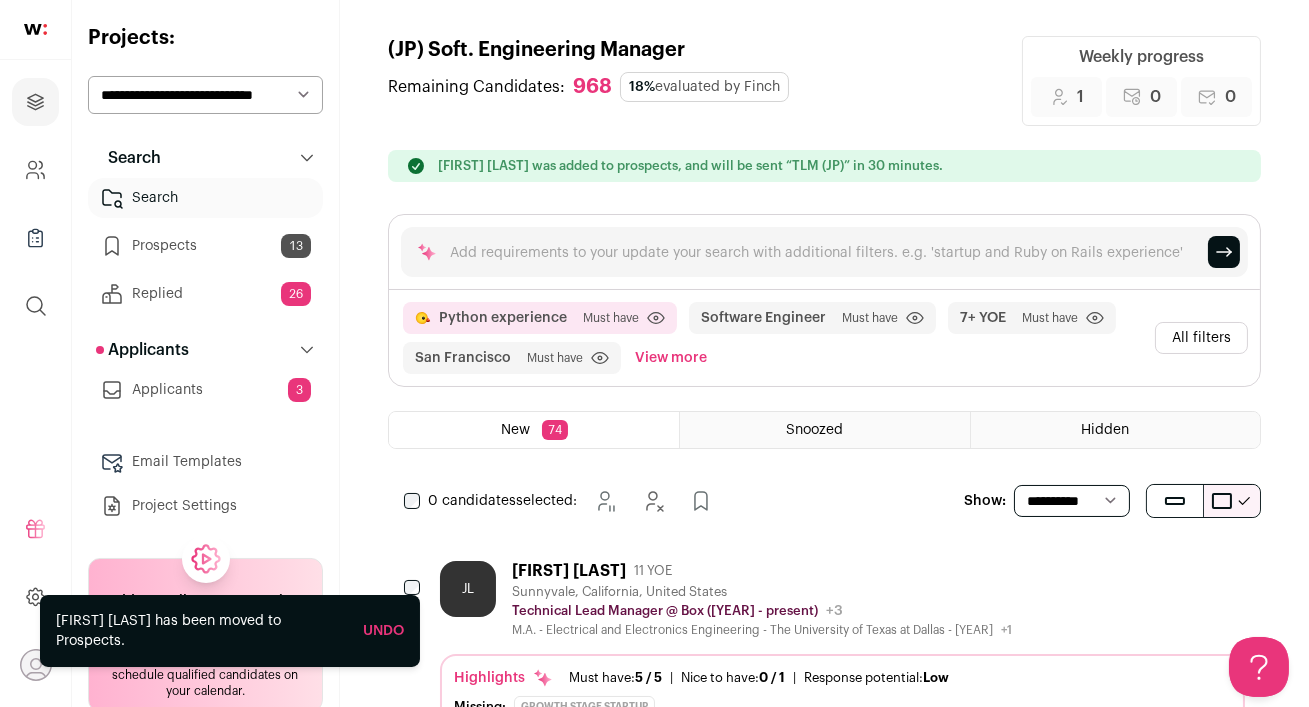 click on "[FIRST] [LAST]
[YEARS] YOE" at bounding box center [762, 571] 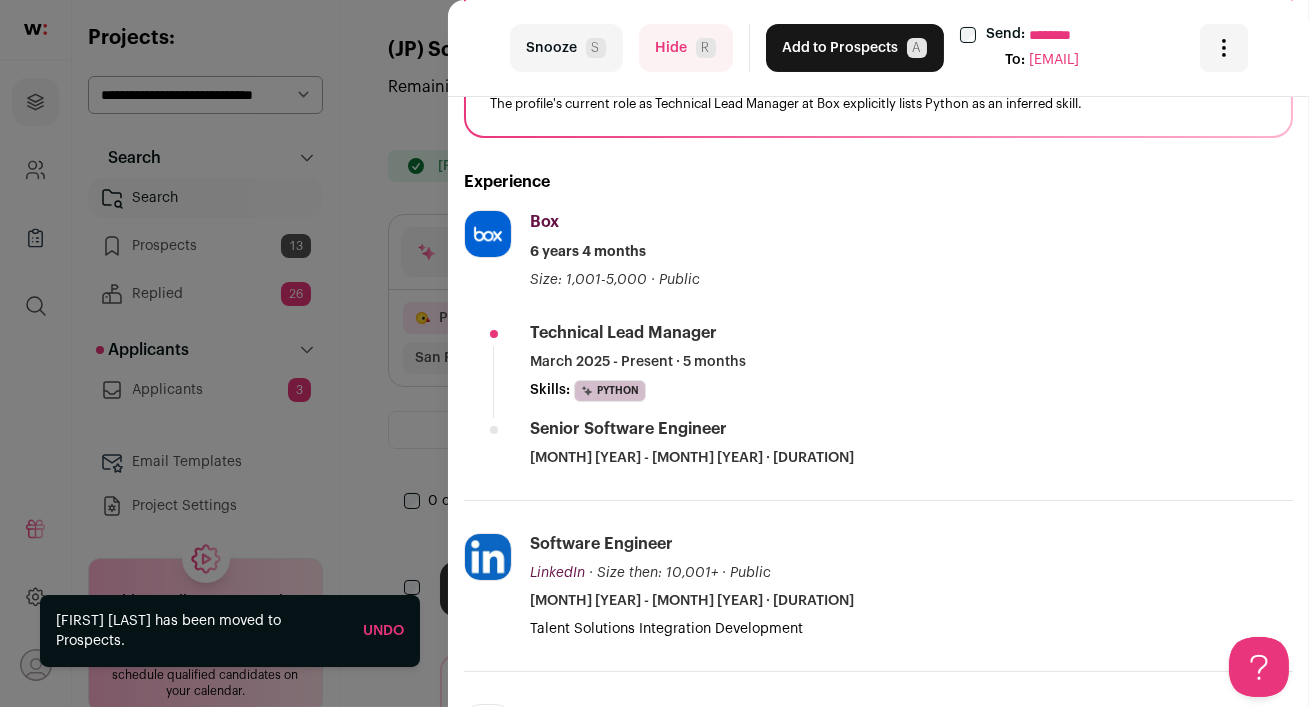 scroll, scrollTop: 388, scrollLeft: 0, axis: vertical 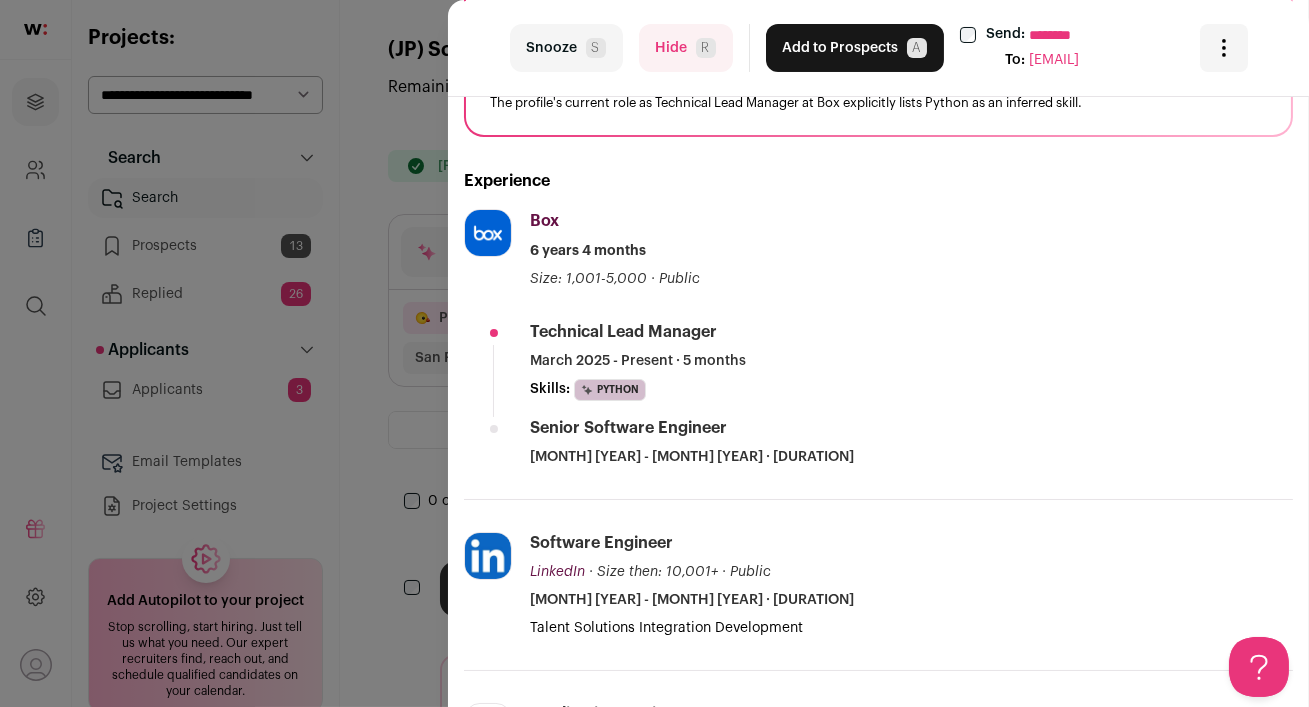 click on "Hide
R" at bounding box center (686, 48) 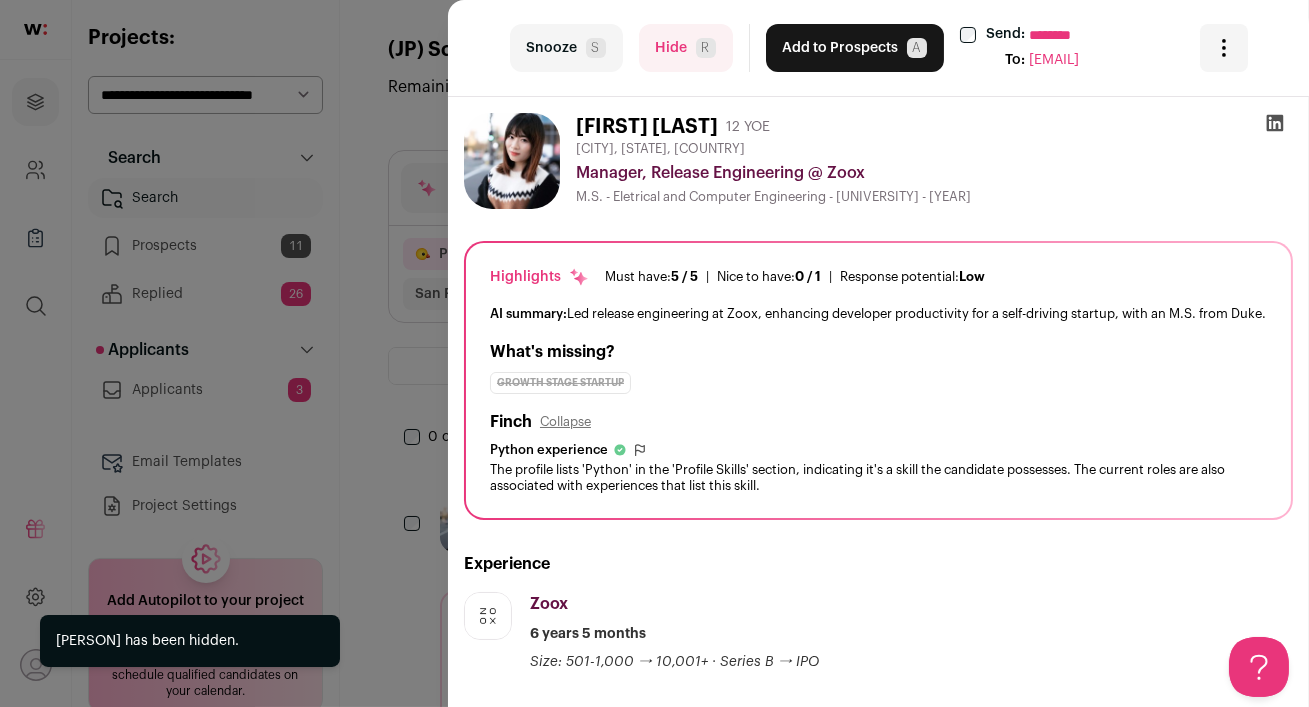 scroll, scrollTop: 0, scrollLeft: 0, axis: both 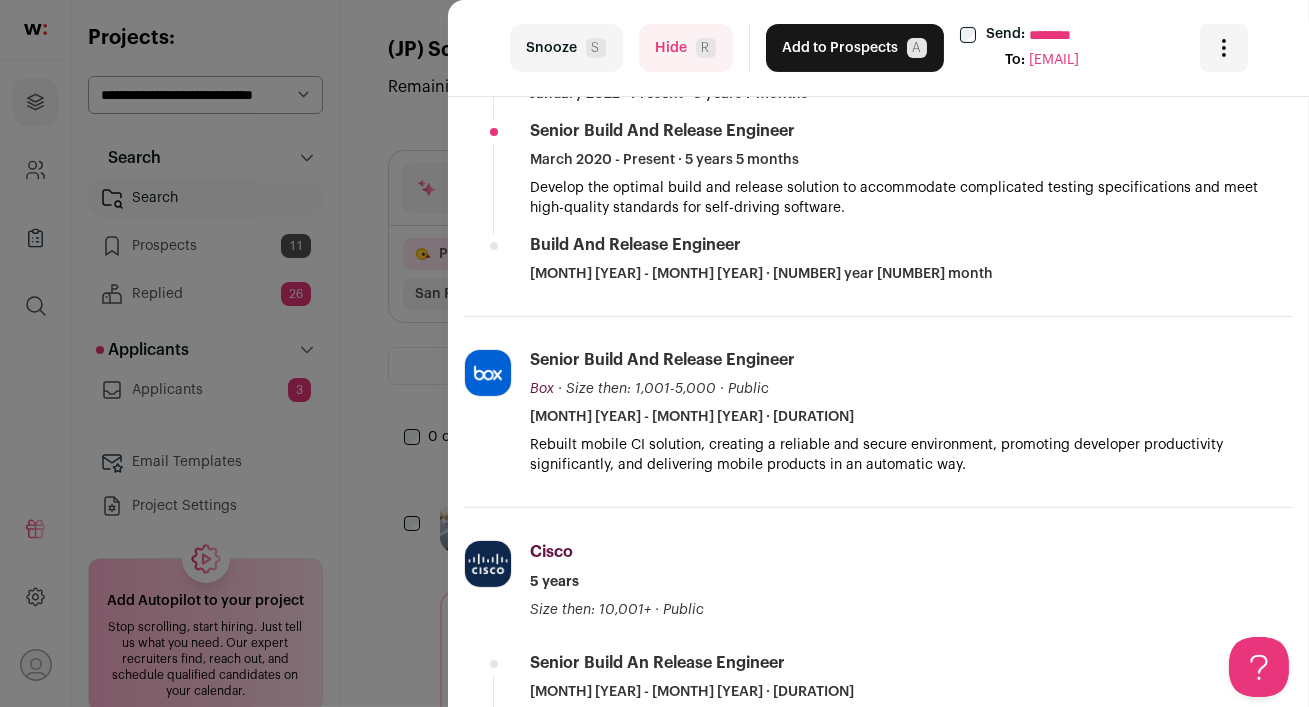 click on "Hide
R" at bounding box center (686, 48) 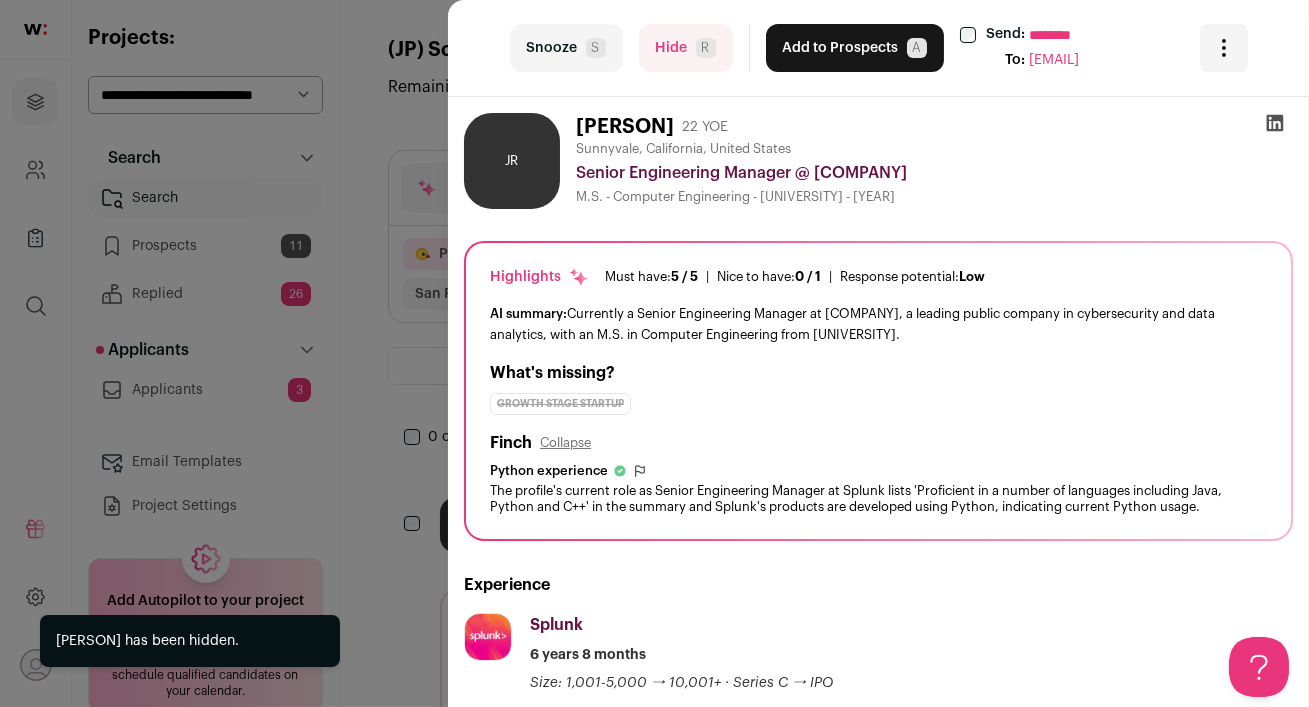 scroll, scrollTop: 0, scrollLeft: 0, axis: both 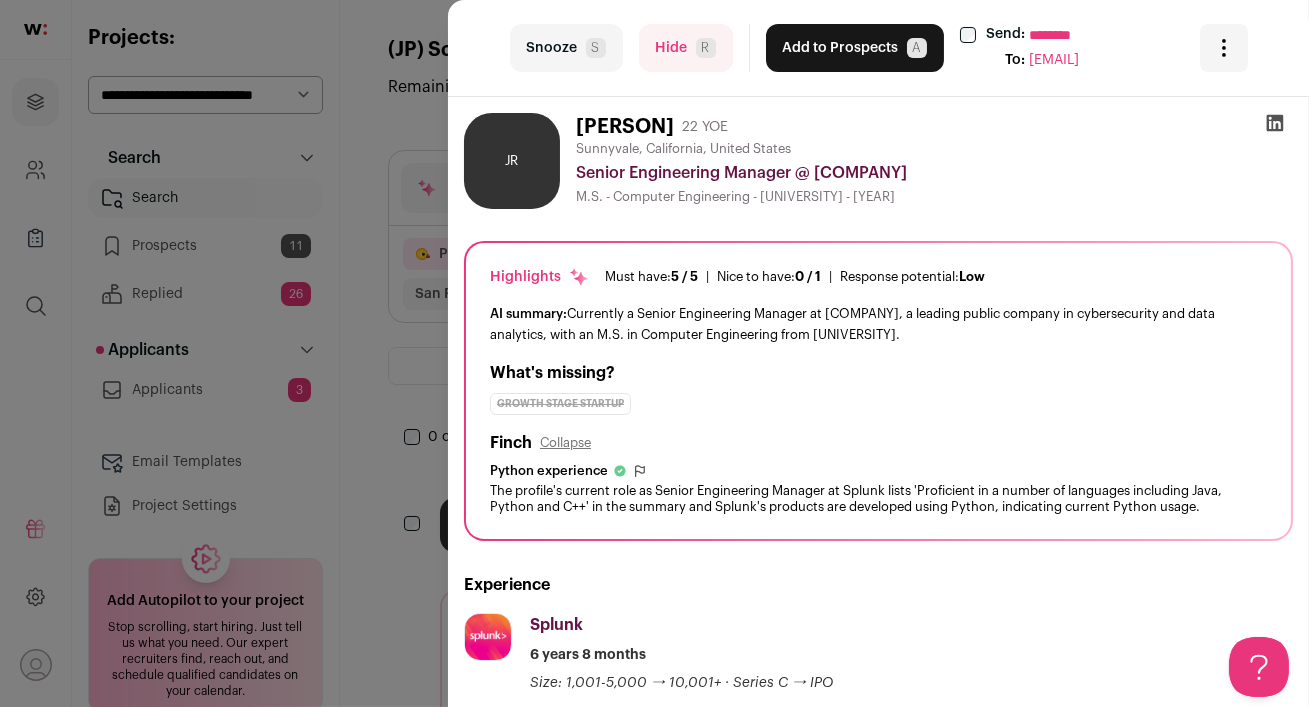 click at bounding box center [1275, 123] 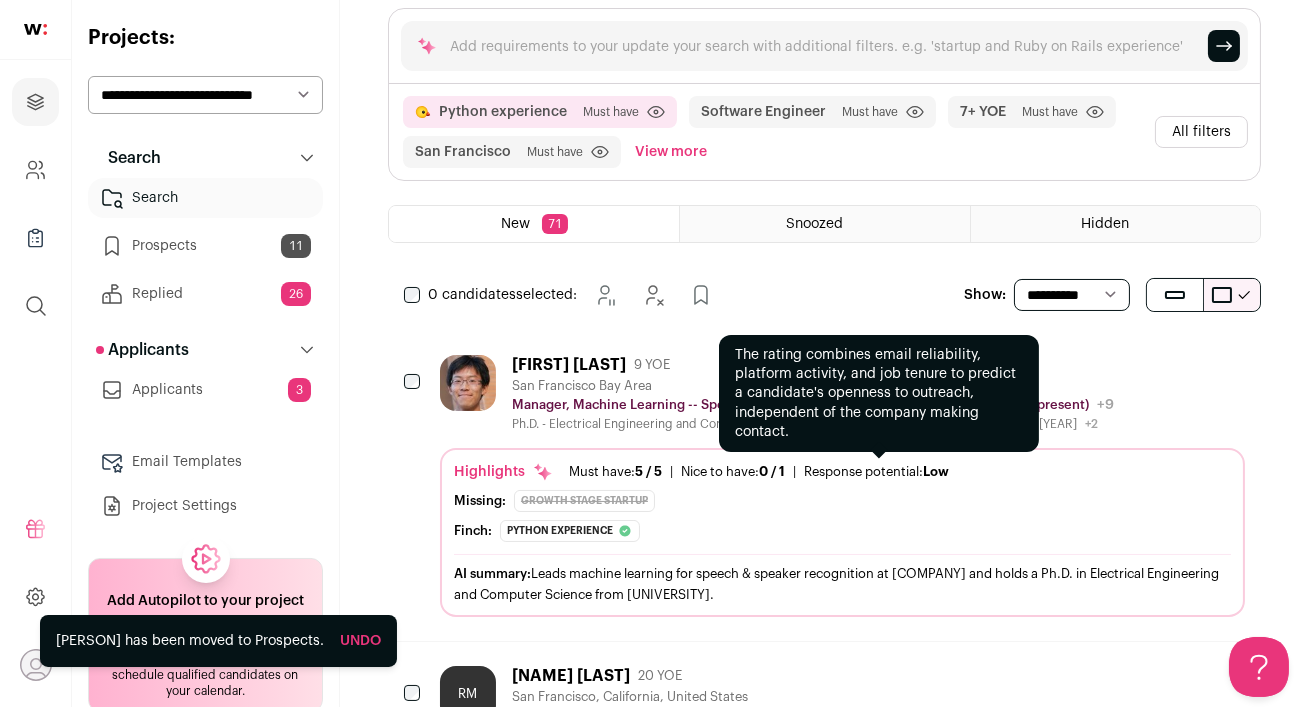 scroll, scrollTop: 214, scrollLeft: 0, axis: vertical 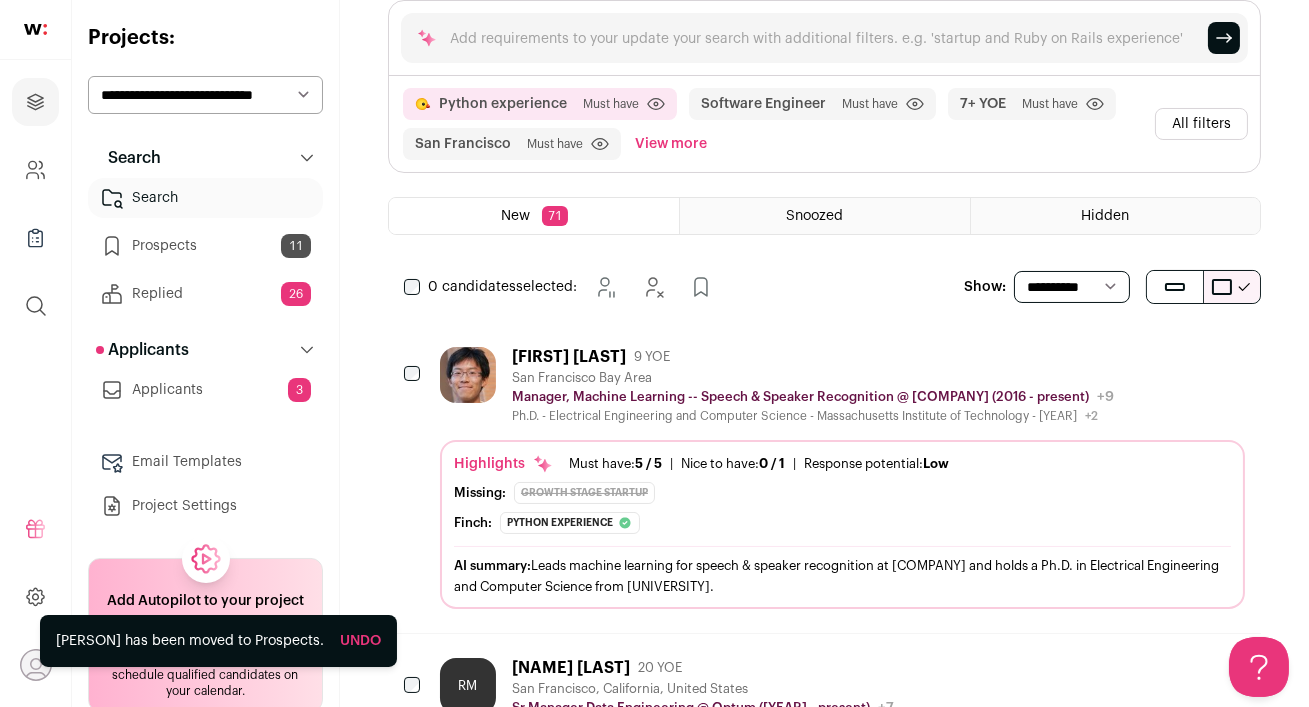 click on "[FIRST] [LAST]
[YEAR] YOE" at bounding box center (813, 357) 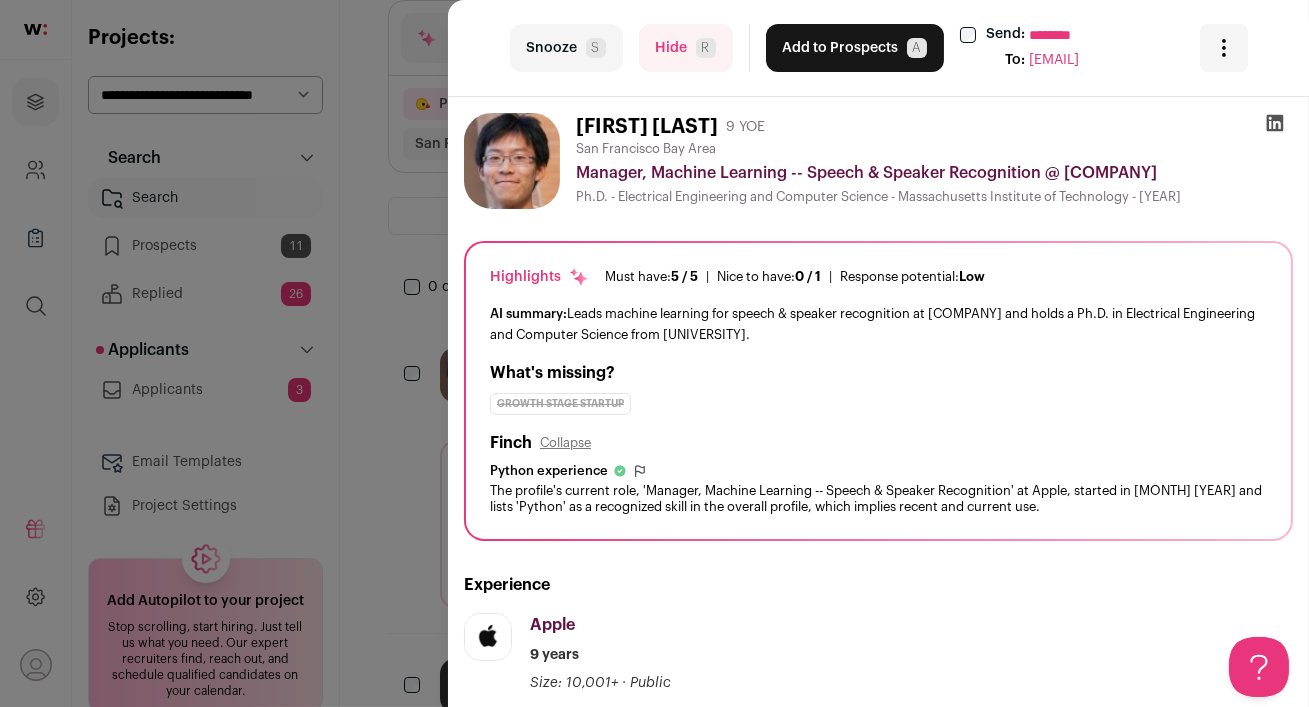 click at bounding box center [1275, 123] 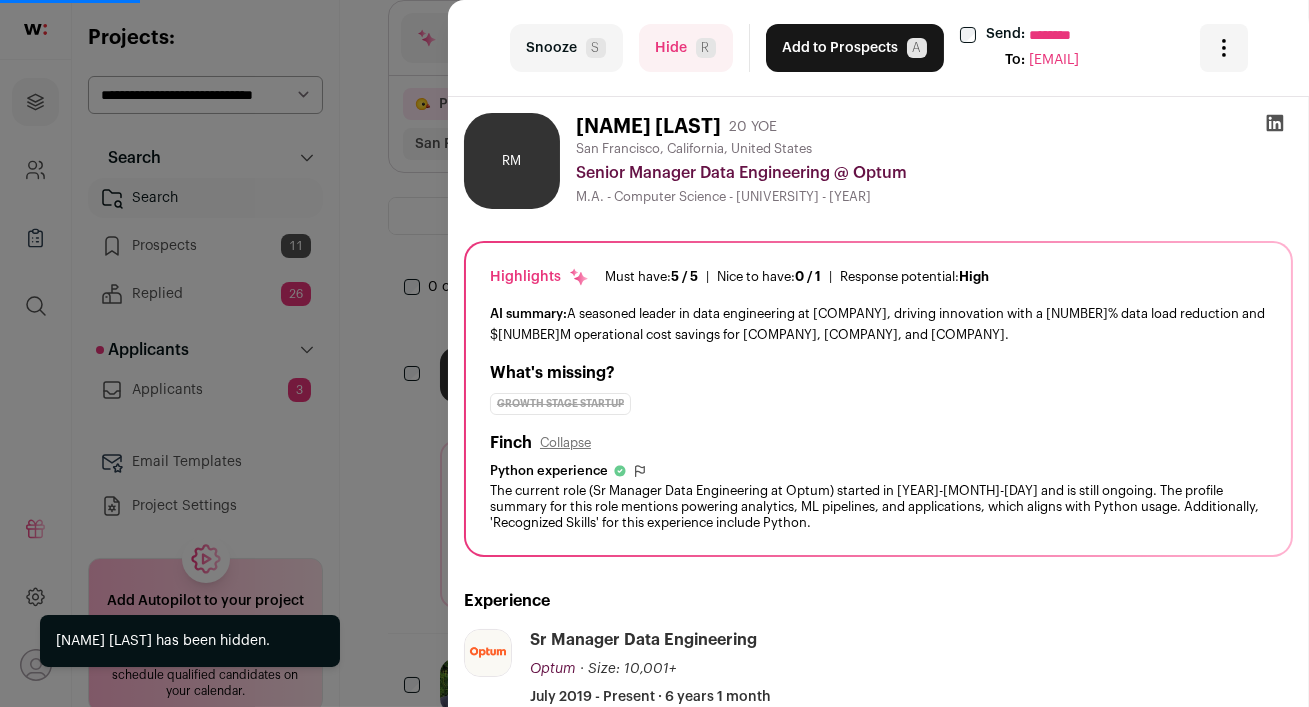 scroll, scrollTop: 150, scrollLeft: 0, axis: vertical 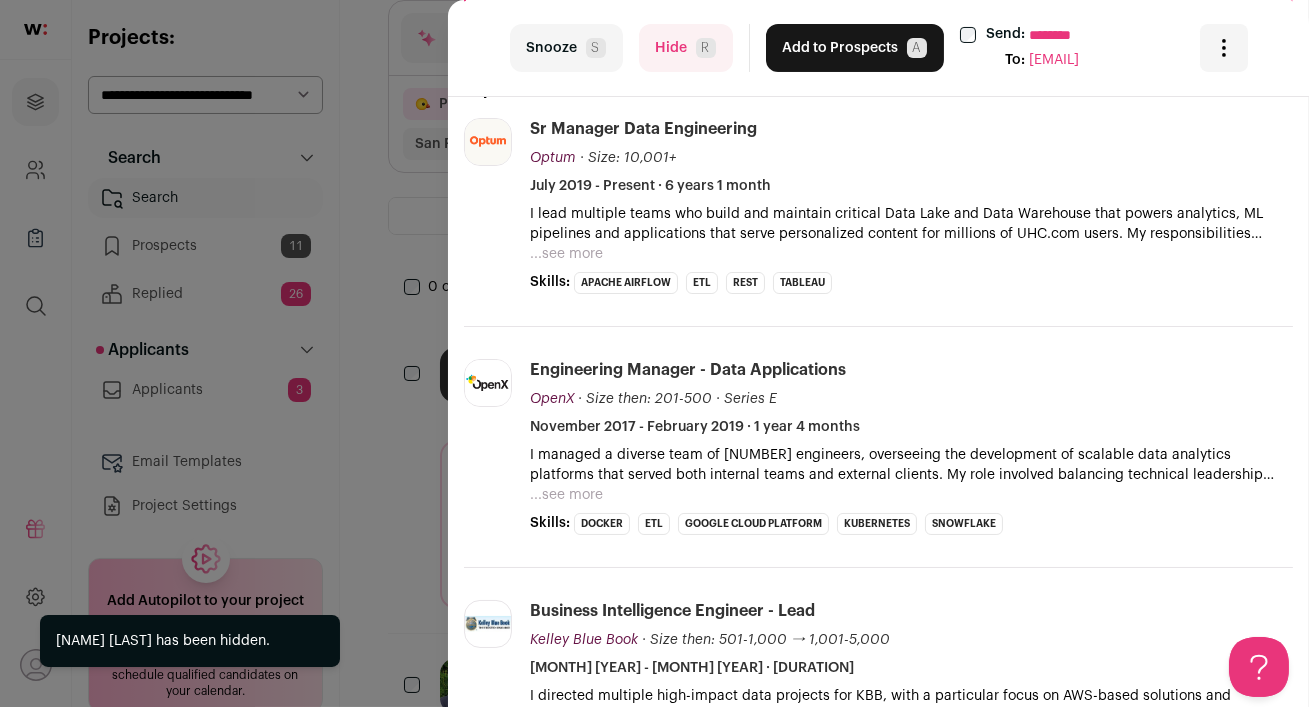 click on "Hide
R" at bounding box center [686, 48] 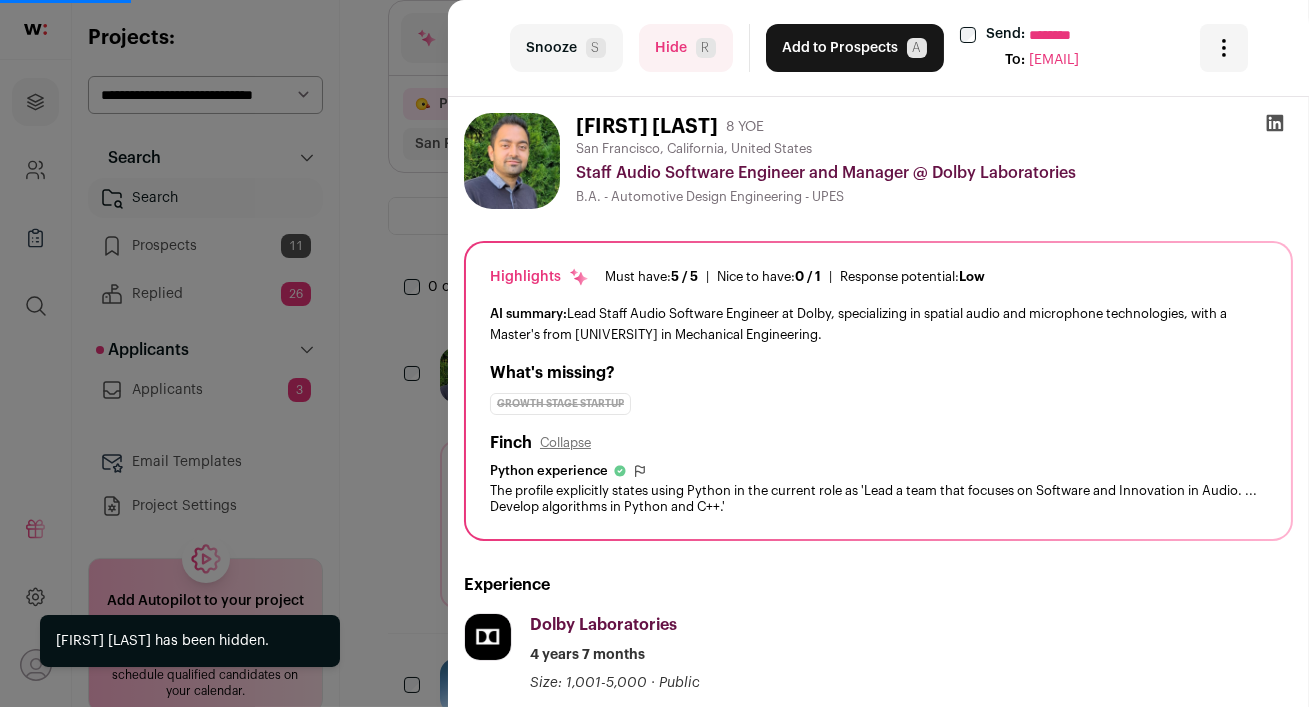 scroll, scrollTop: 239, scrollLeft: 0, axis: vertical 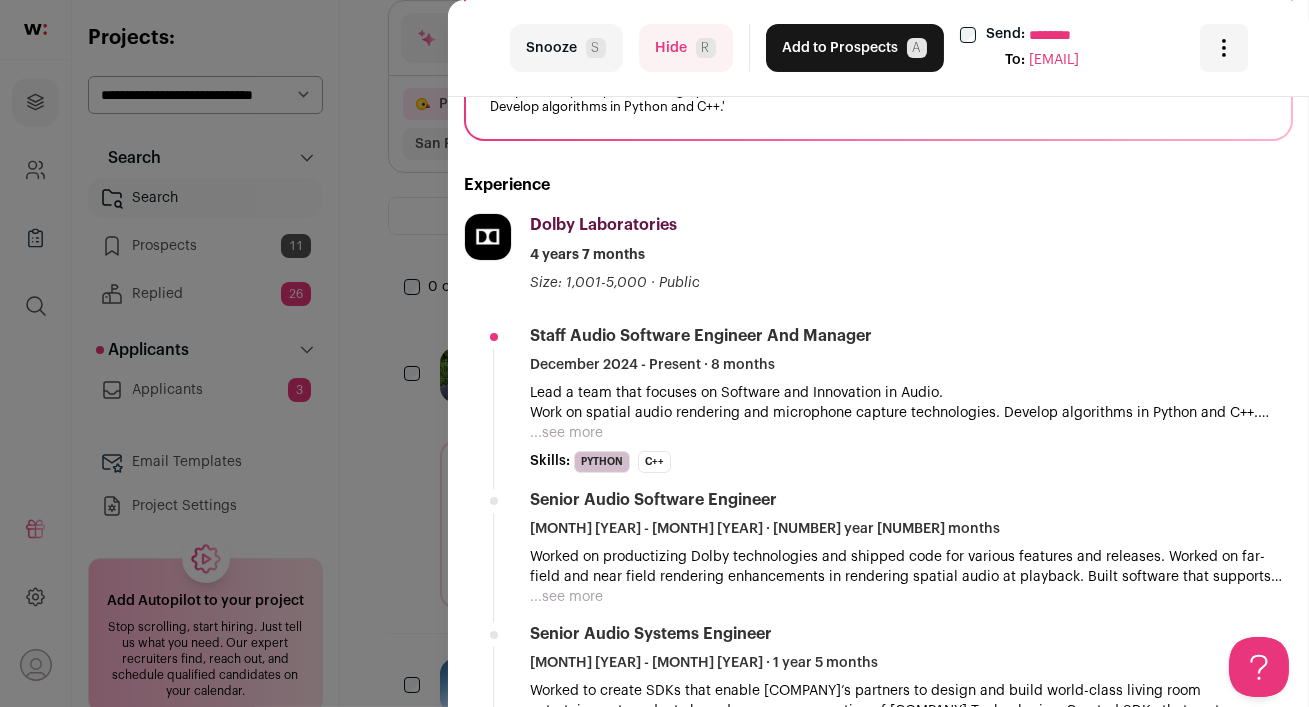 click on "Hide
R" at bounding box center [686, 48] 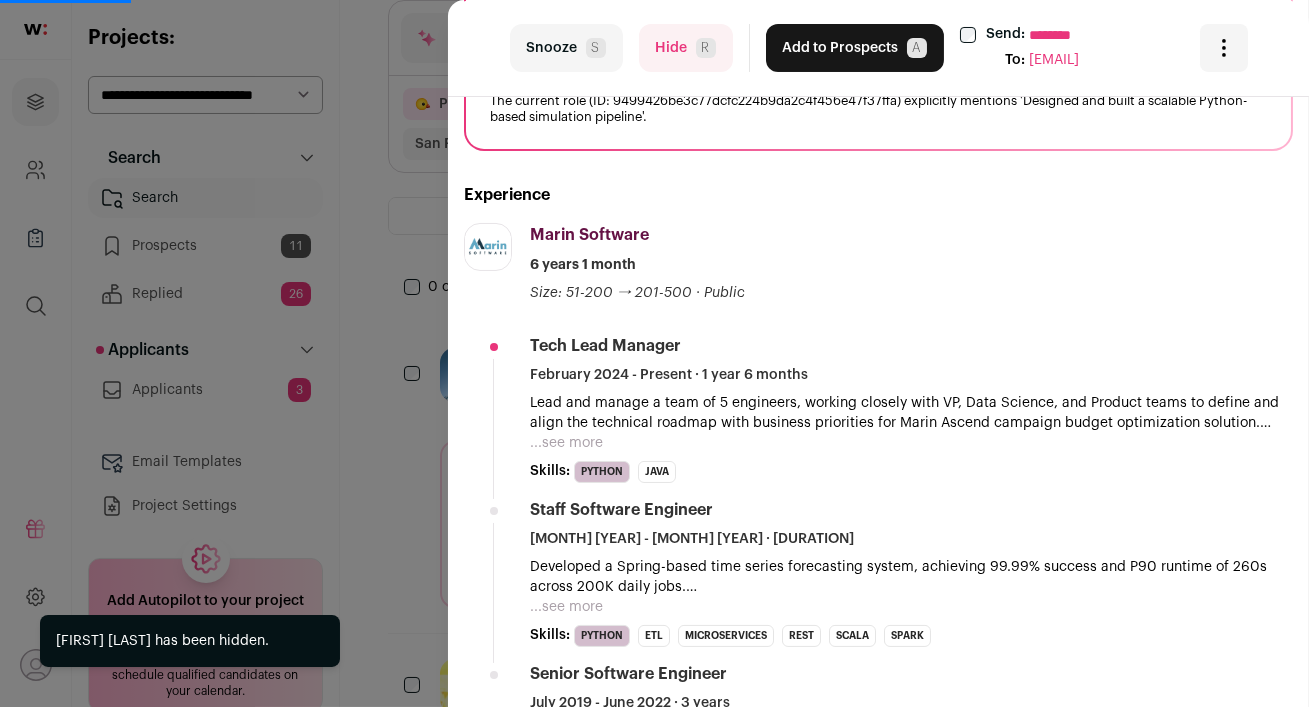scroll, scrollTop: 420, scrollLeft: 0, axis: vertical 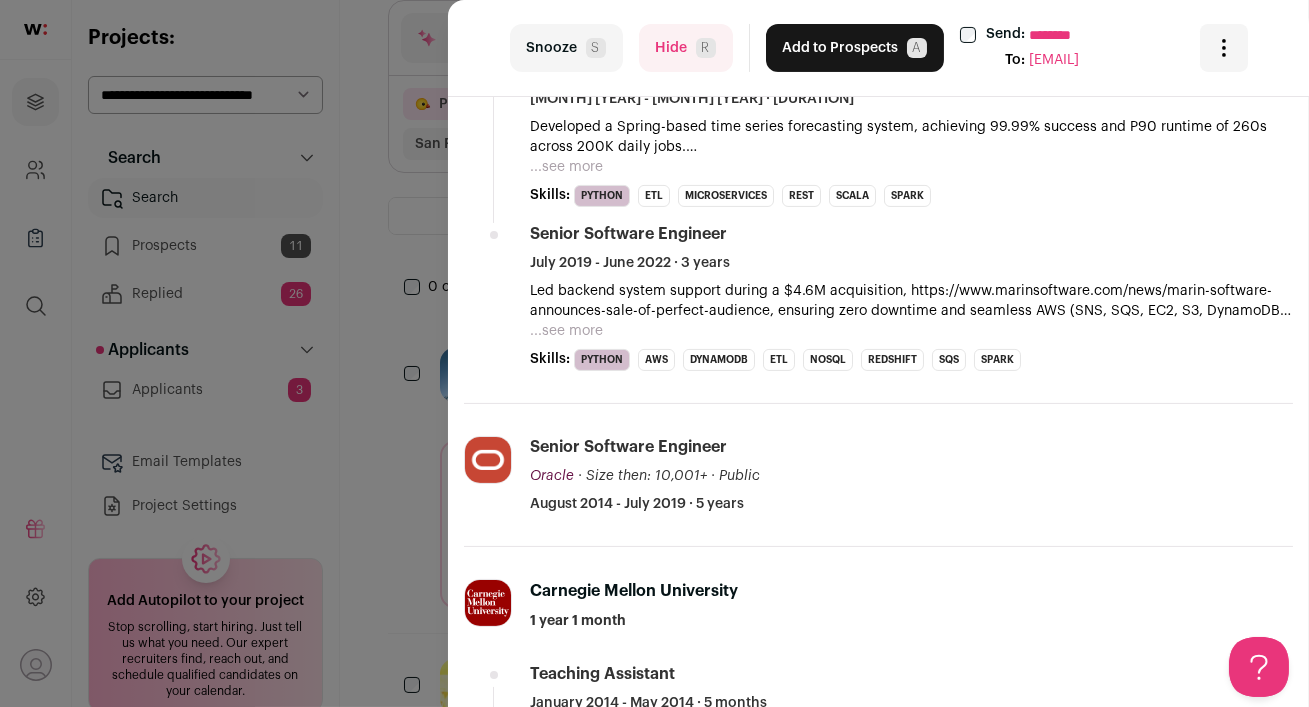 click on "Hide
R" at bounding box center [686, 48] 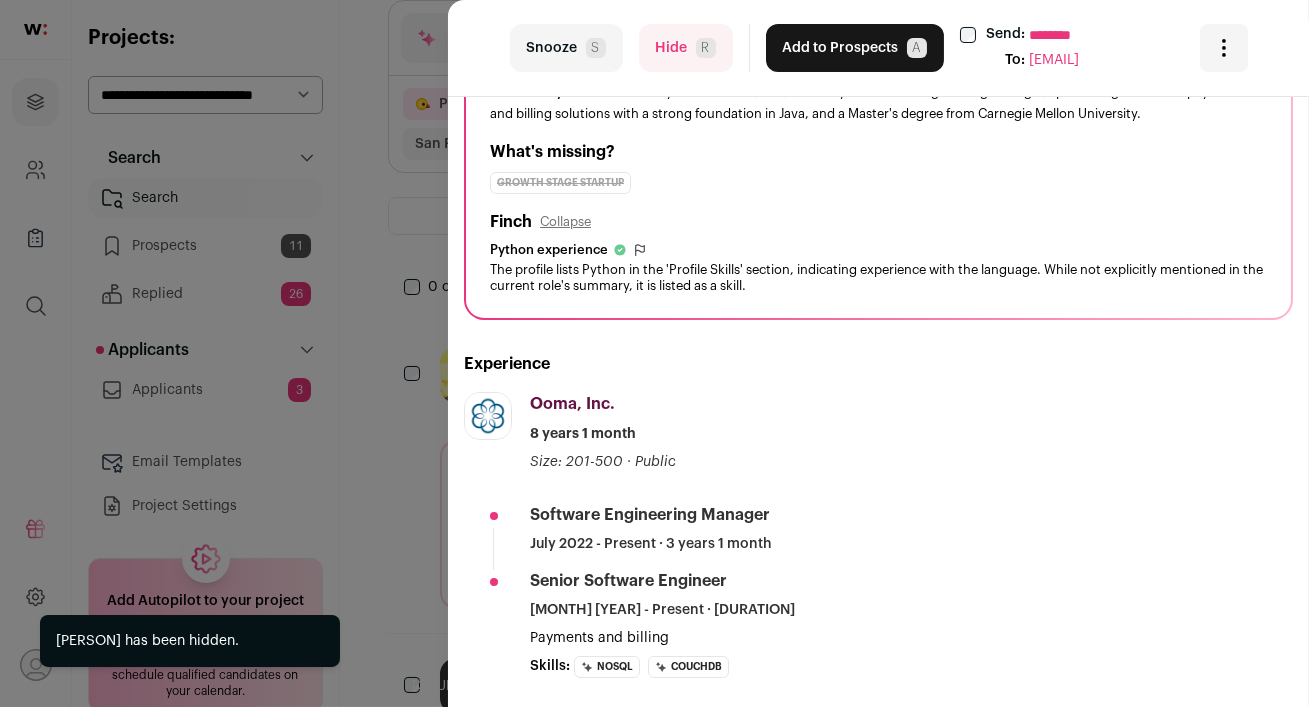 scroll, scrollTop: 228, scrollLeft: 0, axis: vertical 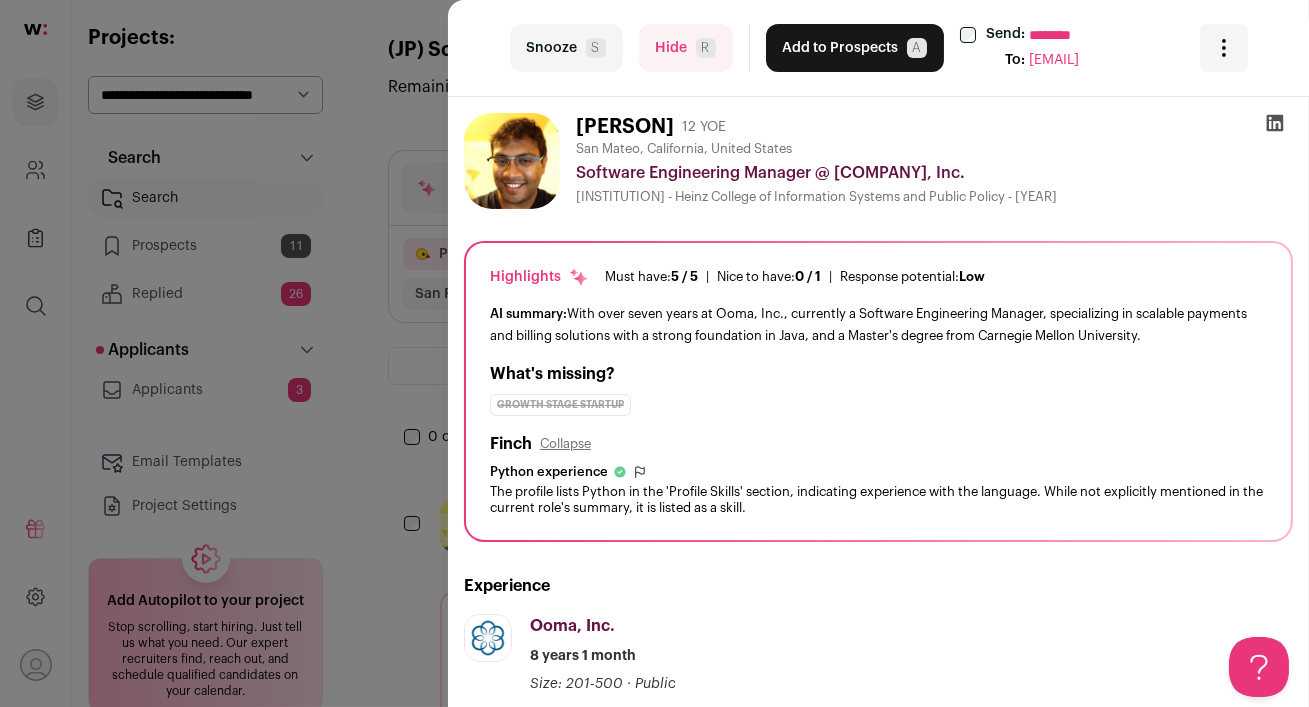 click at bounding box center [1275, 123] 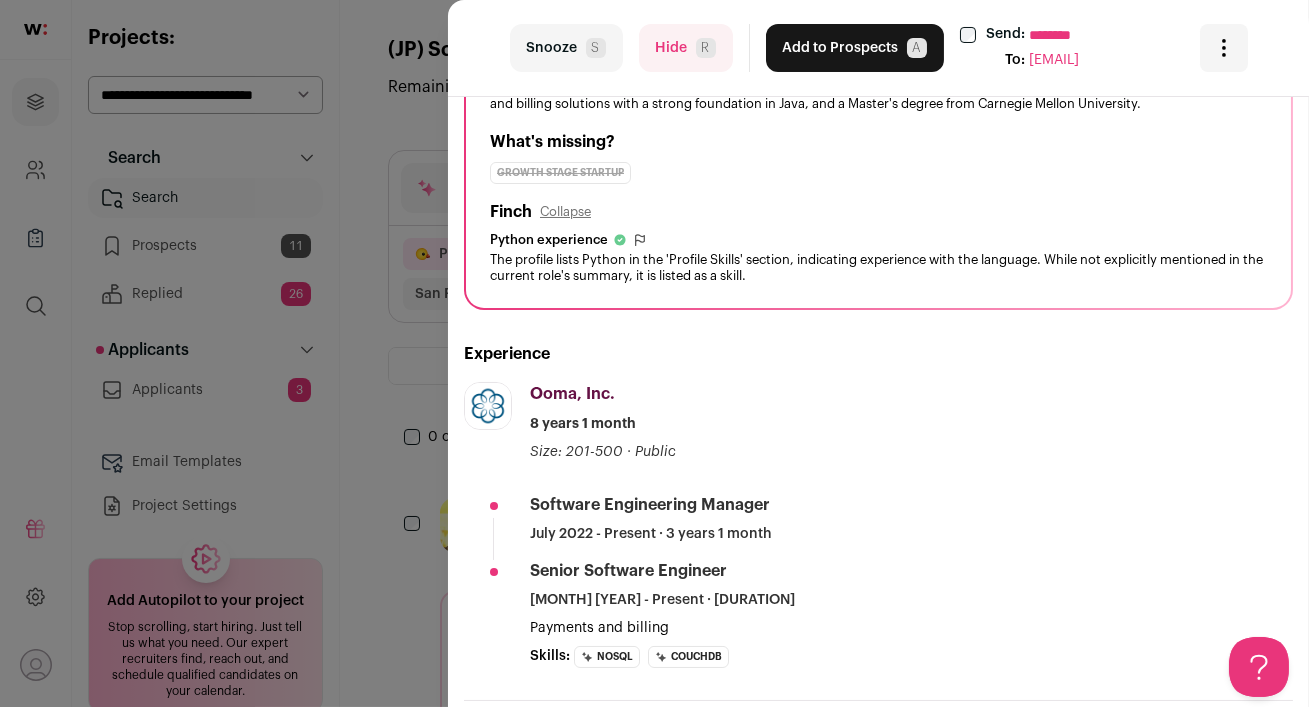 scroll, scrollTop: 0, scrollLeft: 0, axis: both 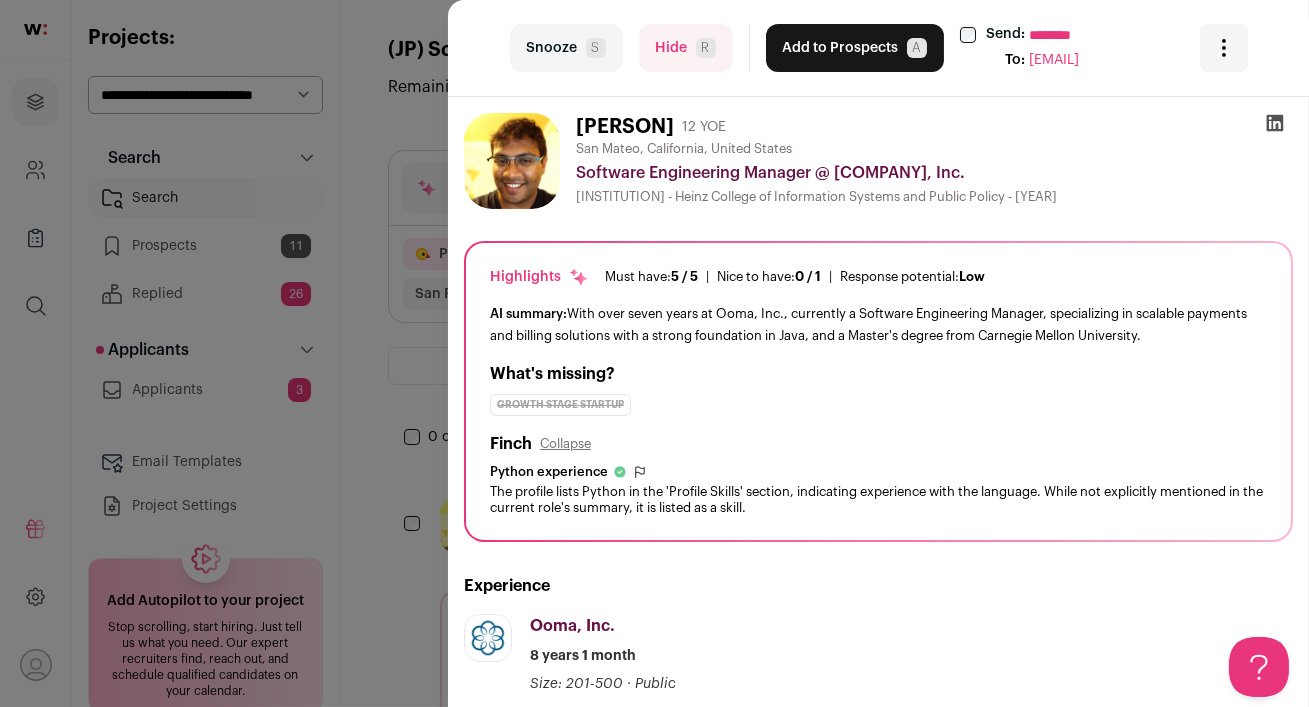 click on "Hide
R" at bounding box center [686, 48] 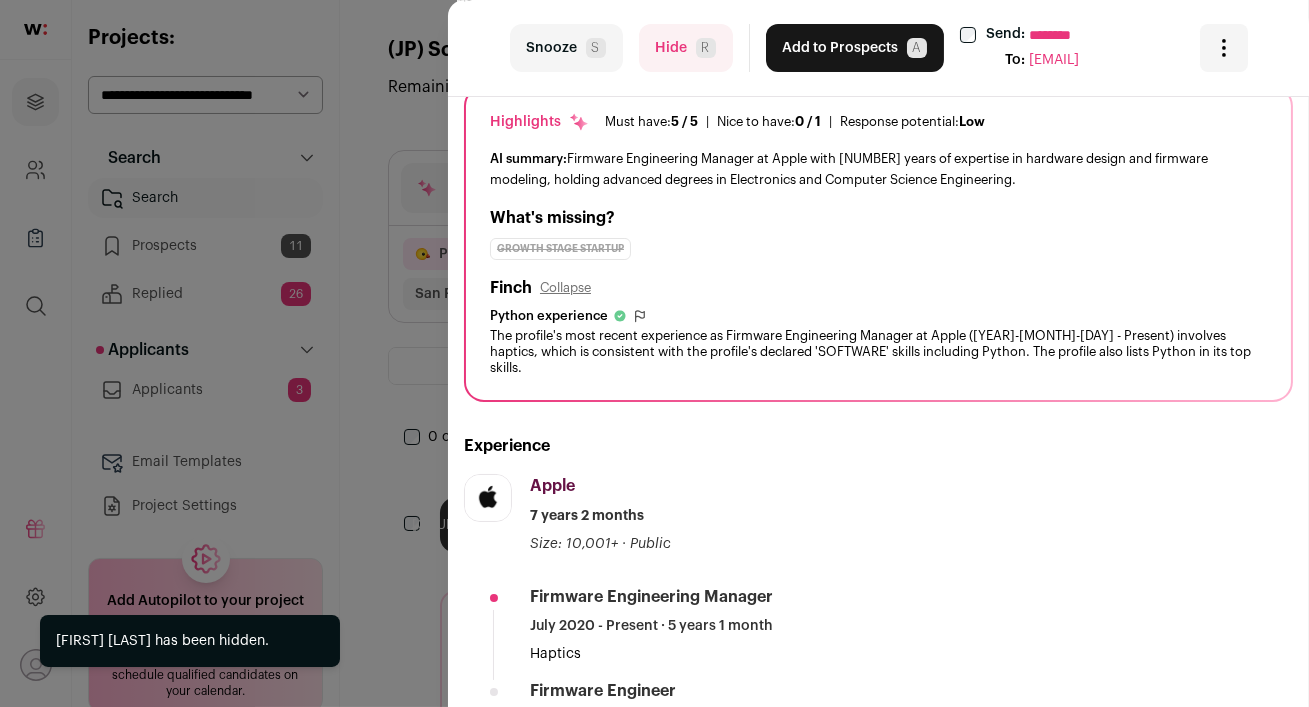 scroll, scrollTop: 516, scrollLeft: 0, axis: vertical 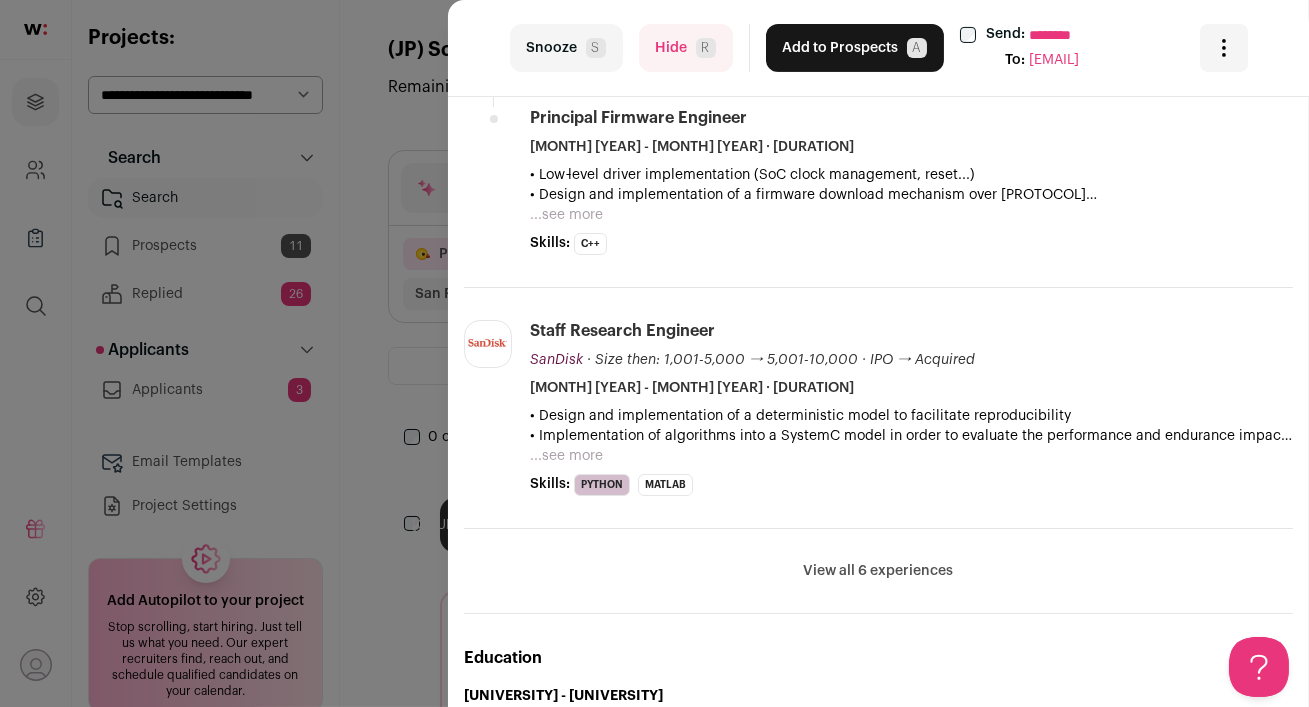 click on "Hide
R" at bounding box center (686, 48) 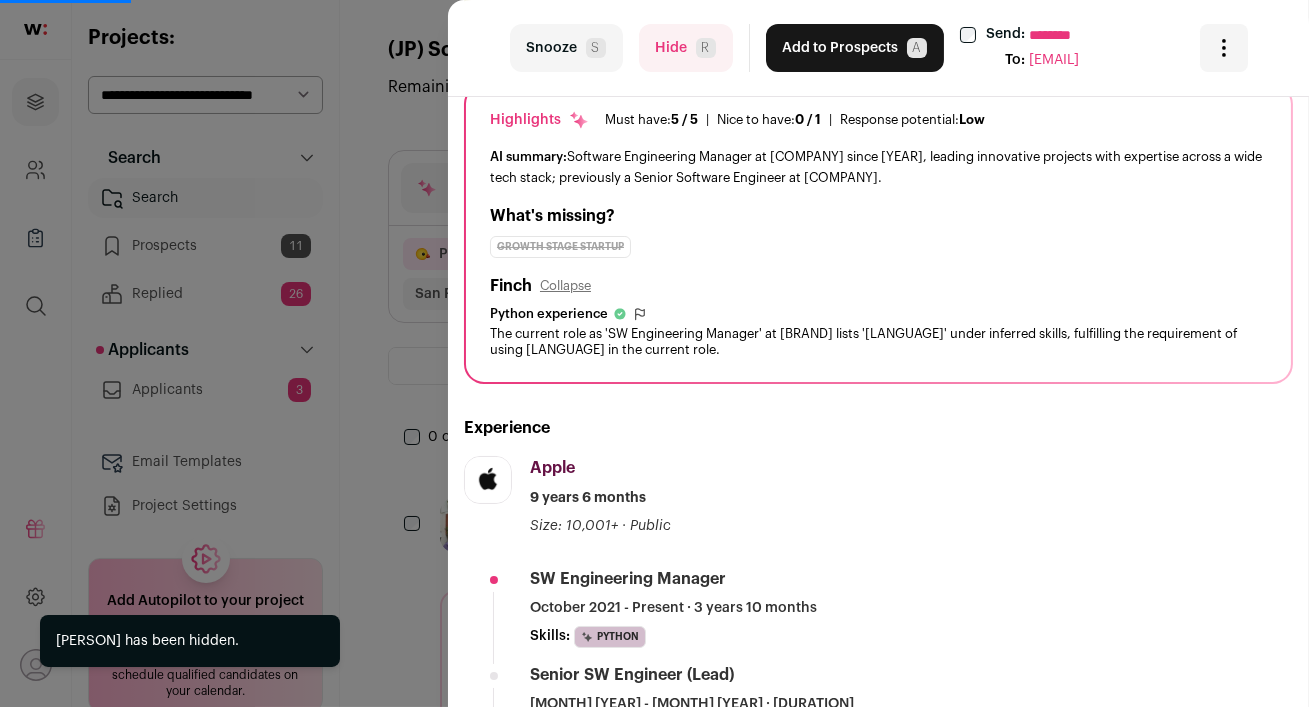 scroll, scrollTop: 202, scrollLeft: 0, axis: vertical 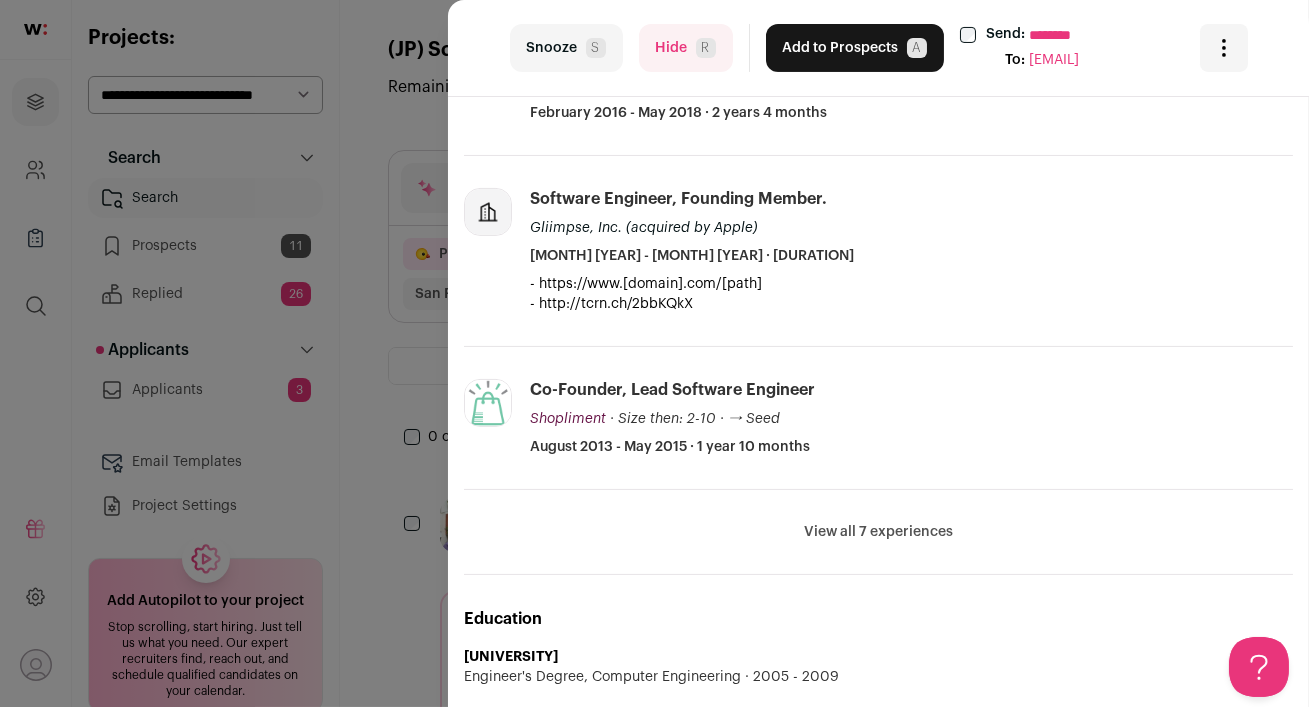 click on "View all 7 experiences" at bounding box center [878, 532] 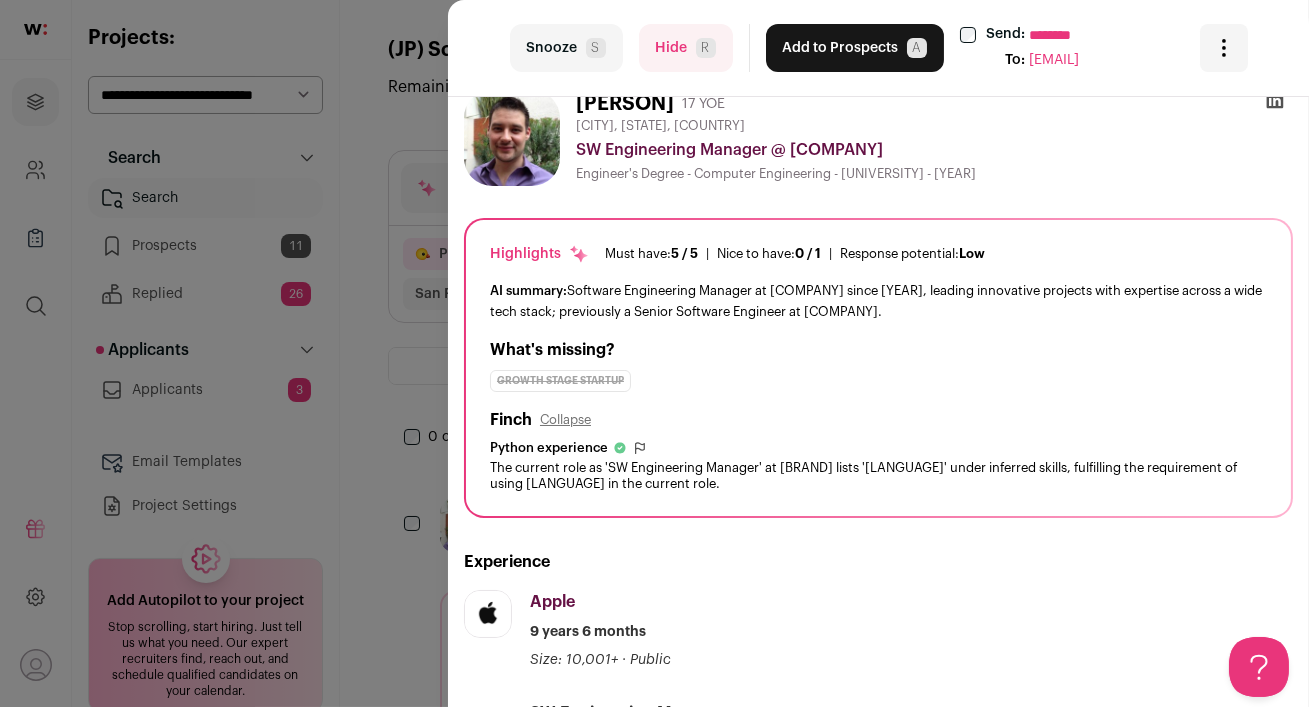 scroll, scrollTop: 0, scrollLeft: 0, axis: both 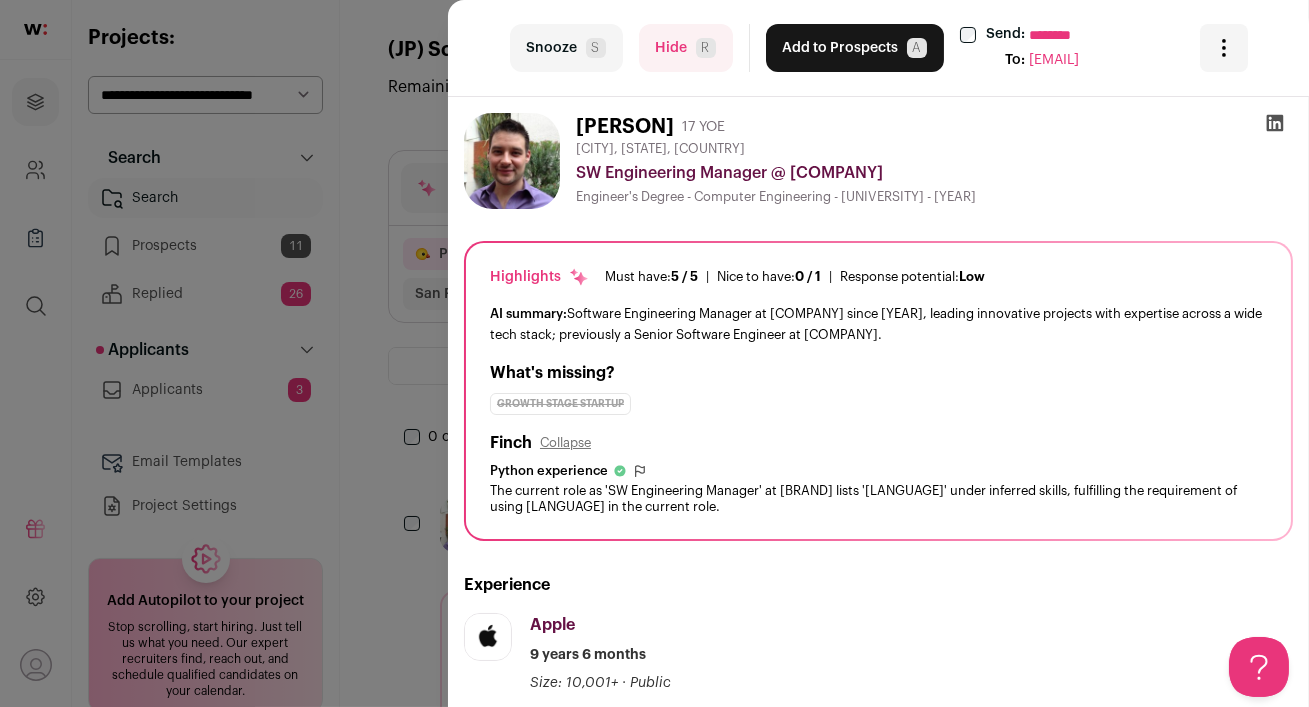 click at bounding box center [1275, 123] 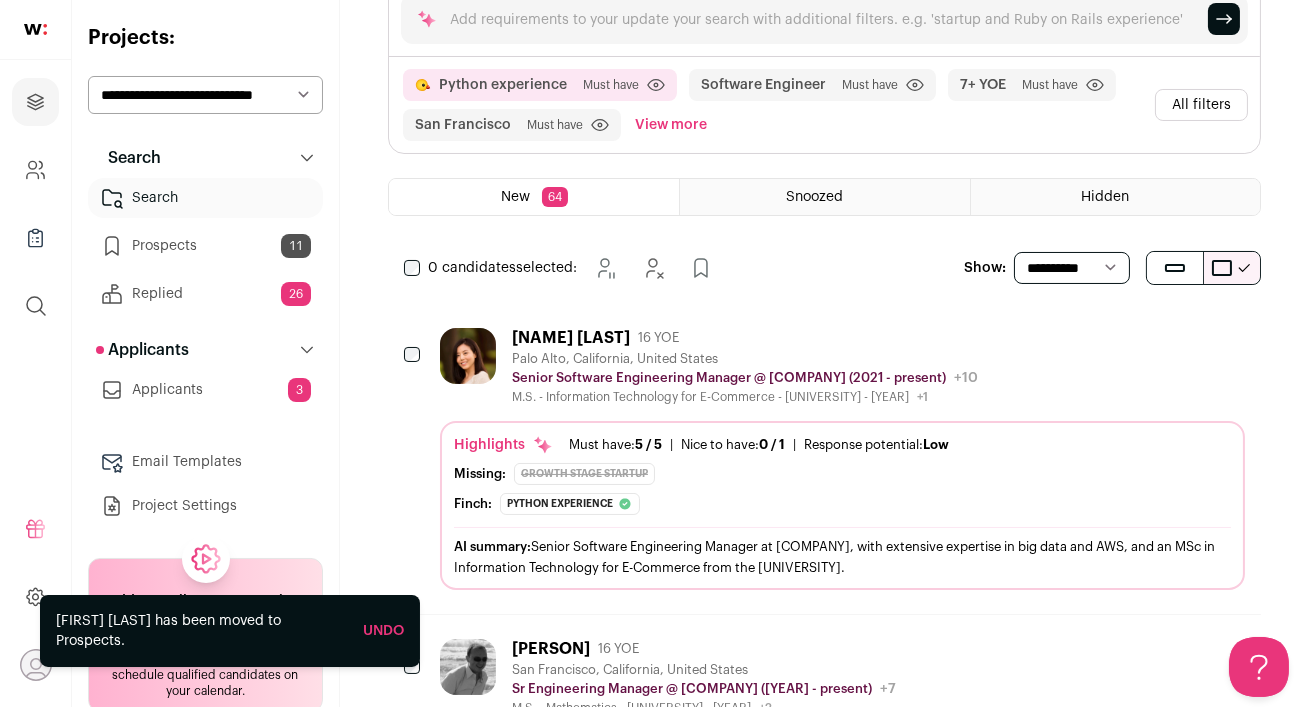 scroll, scrollTop: 0, scrollLeft: 0, axis: both 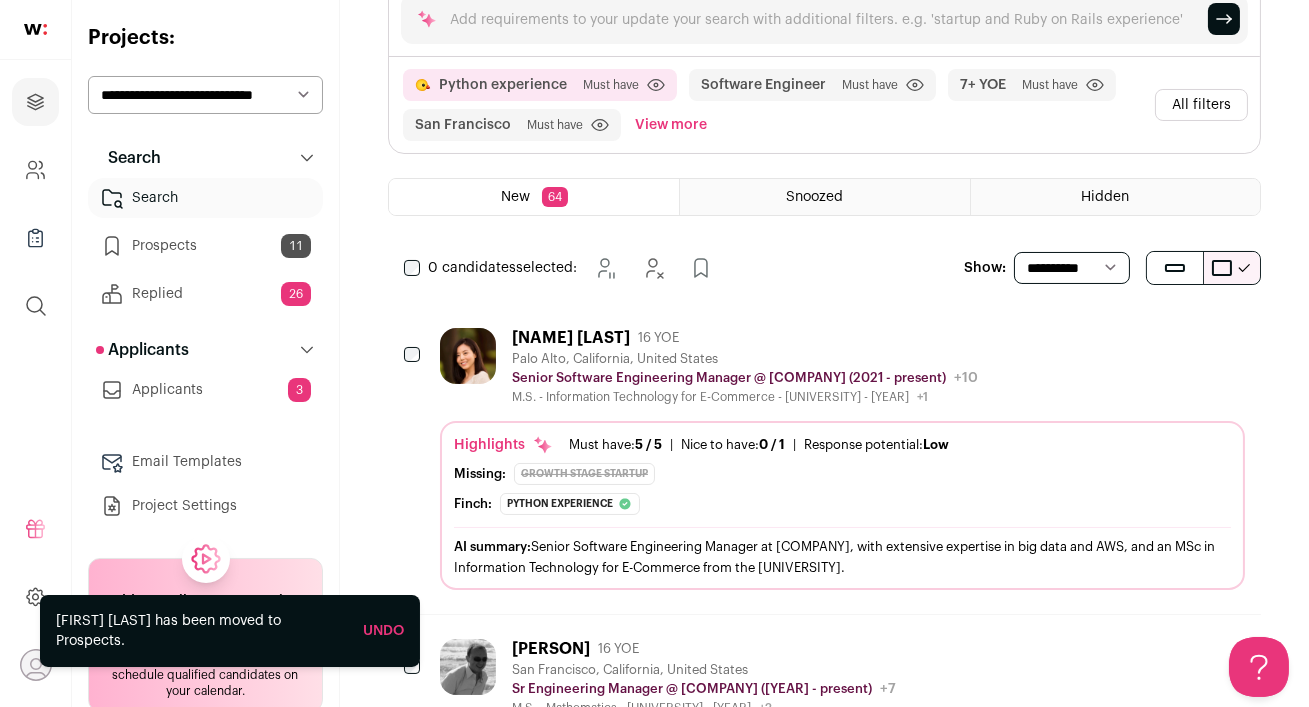 click on "[PERSON]
16 YOE" at bounding box center [745, 338] 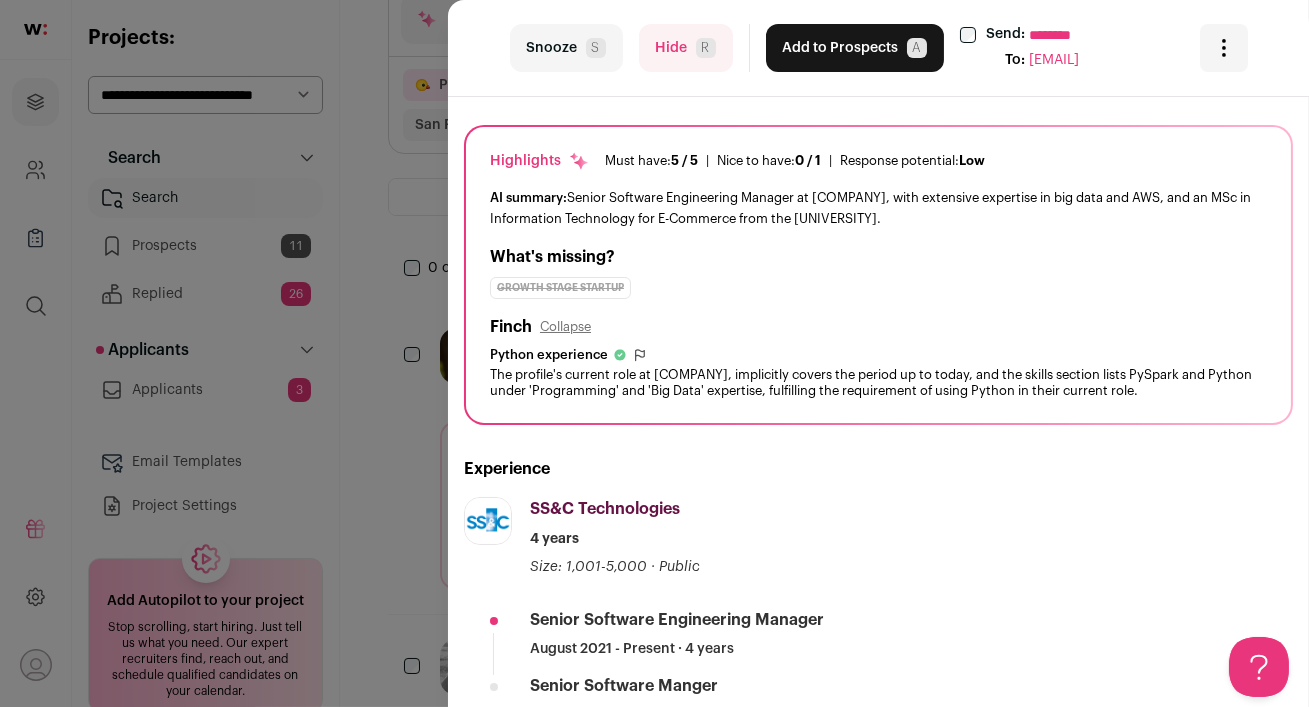 scroll, scrollTop: 118, scrollLeft: 0, axis: vertical 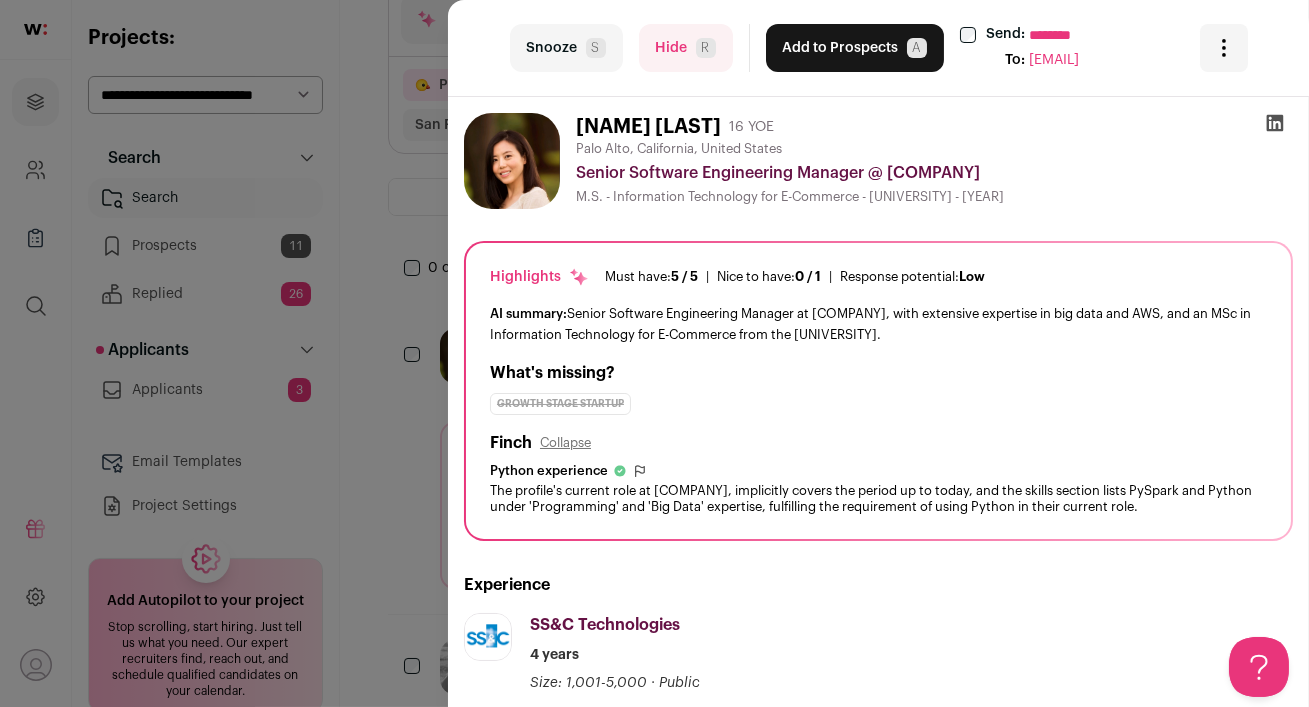 click at bounding box center [1275, 123] 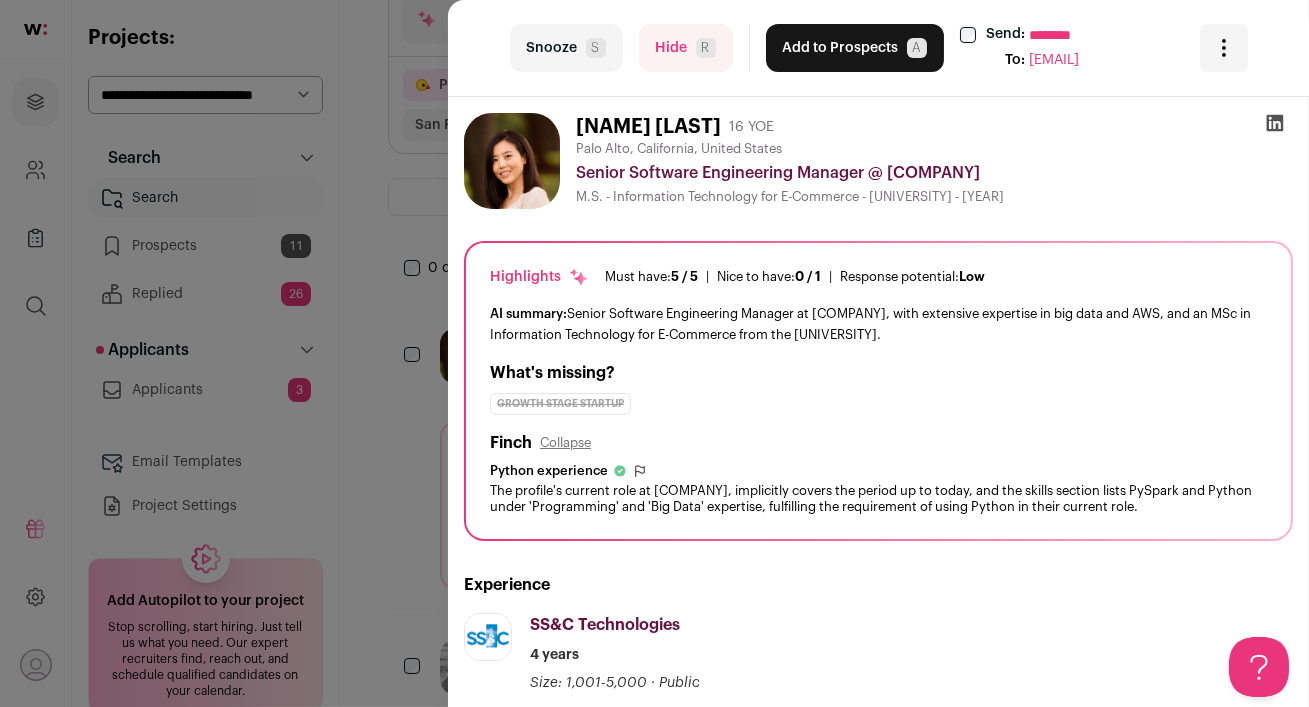 click on "Hide
R" at bounding box center (686, 48) 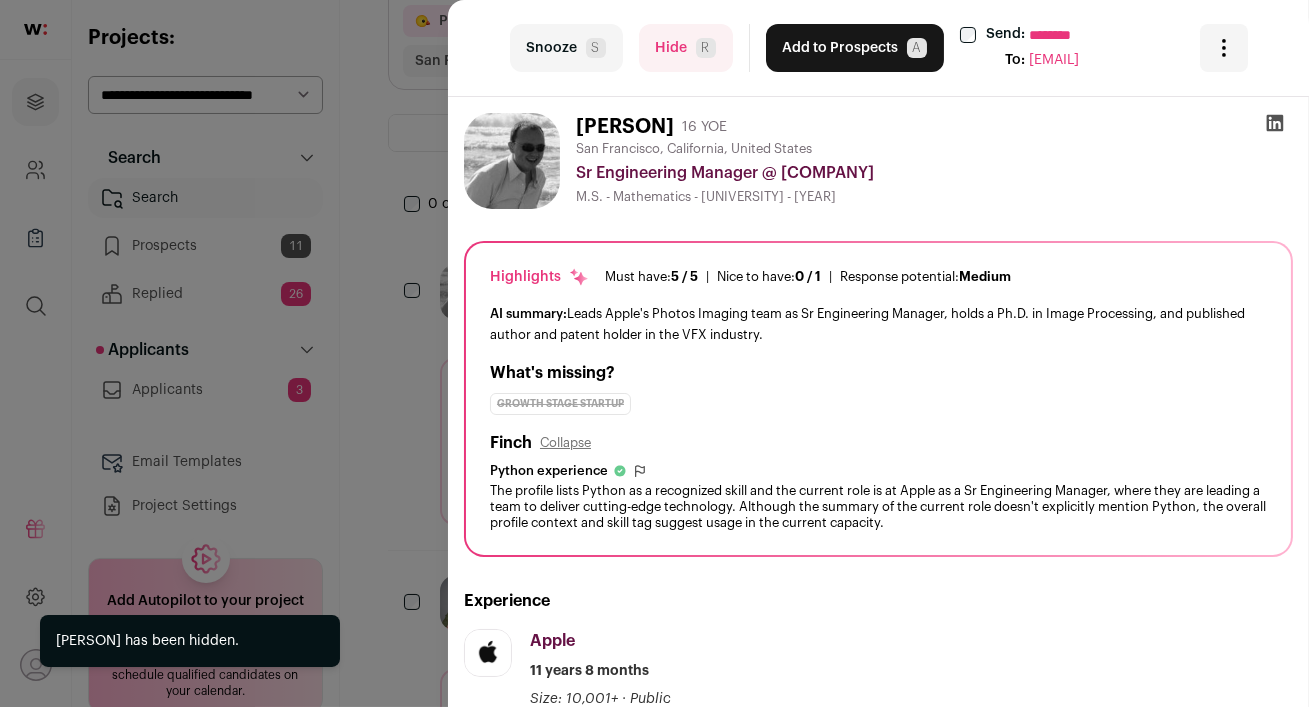 scroll, scrollTop: 169, scrollLeft: 0, axis: vertical 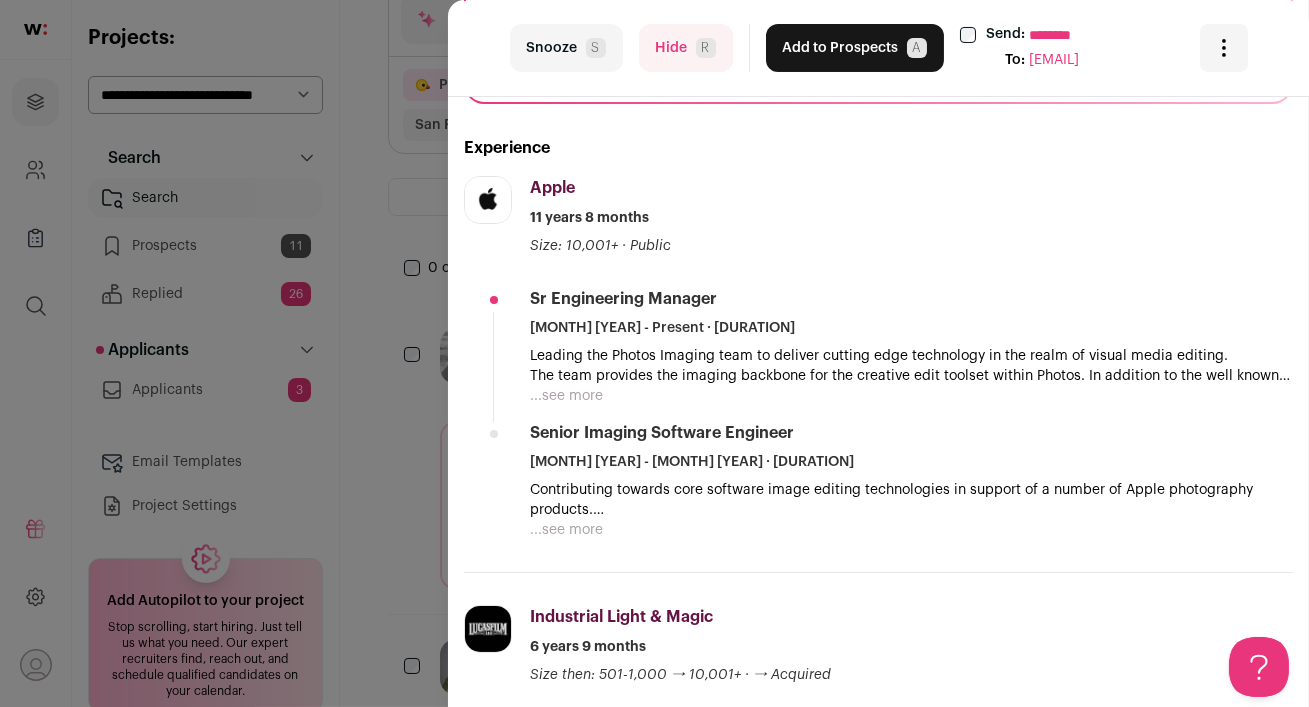 click on "...see more" at bounding box center [566, 396] 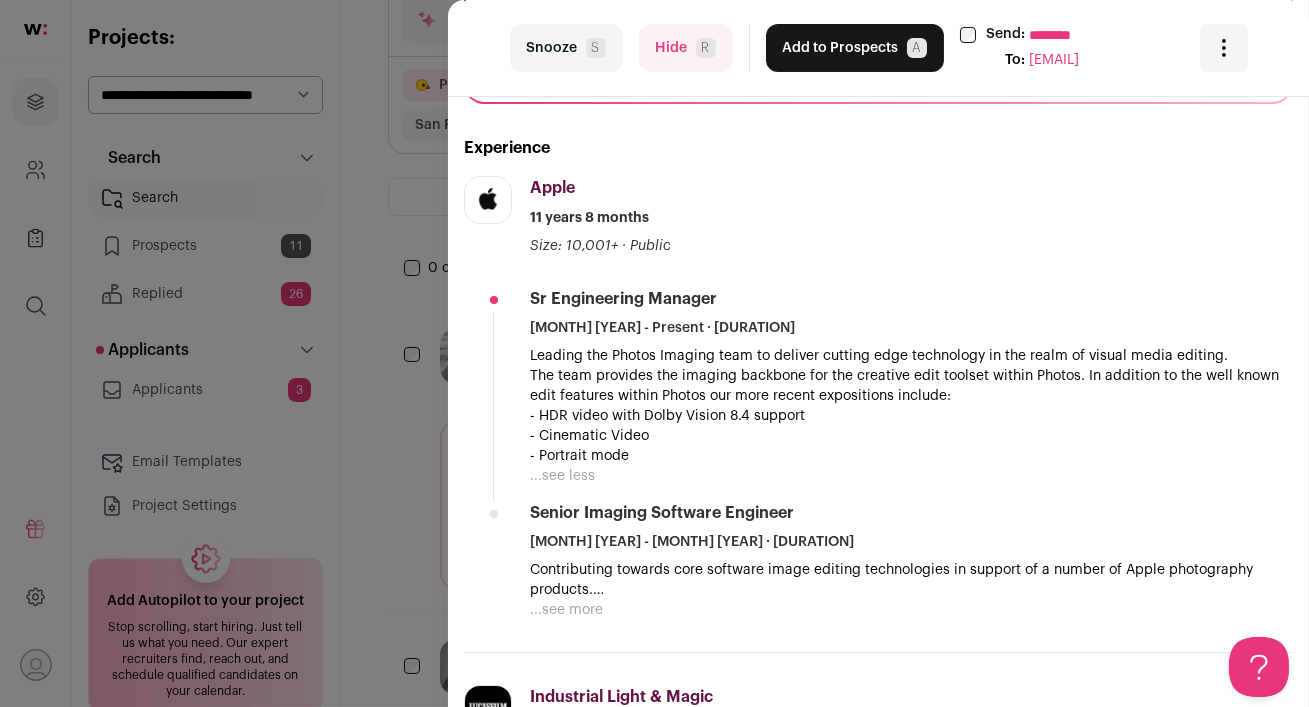 click on "Hide
R" at bounding box center (686, 48) 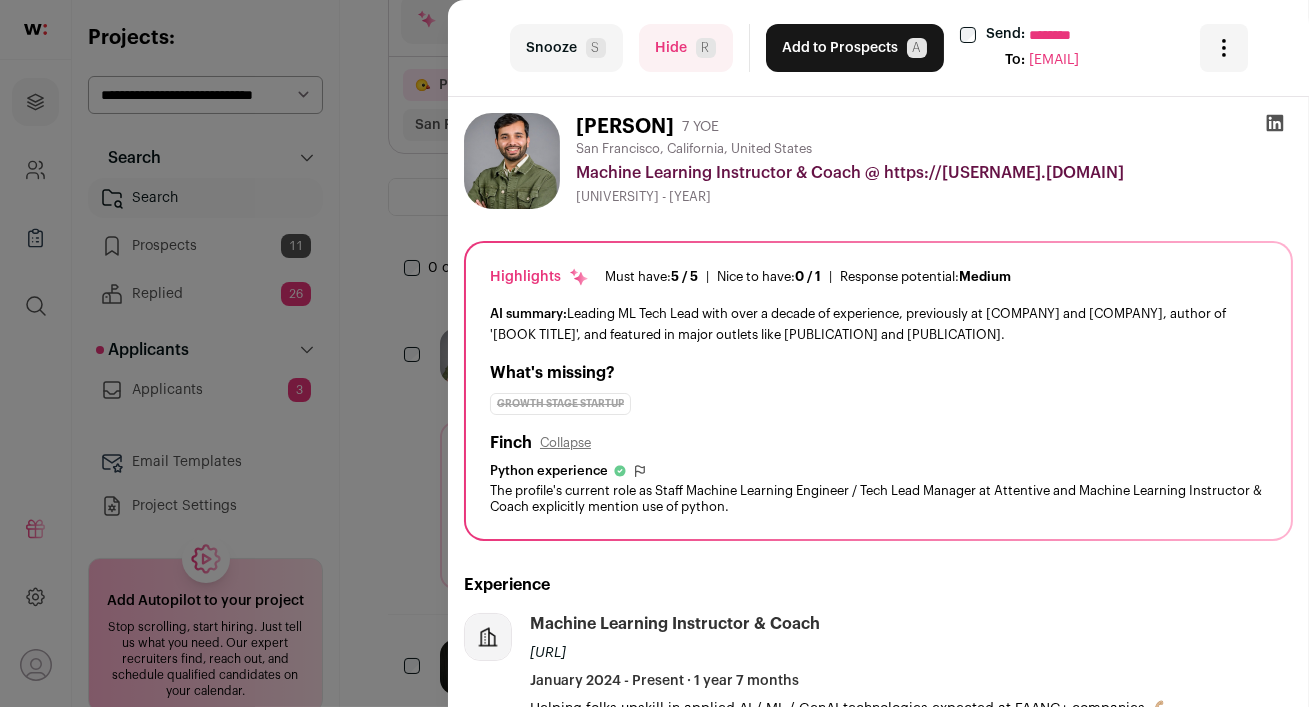 scroll, scrollTop: 0, scrollLeft: 0, axis: both 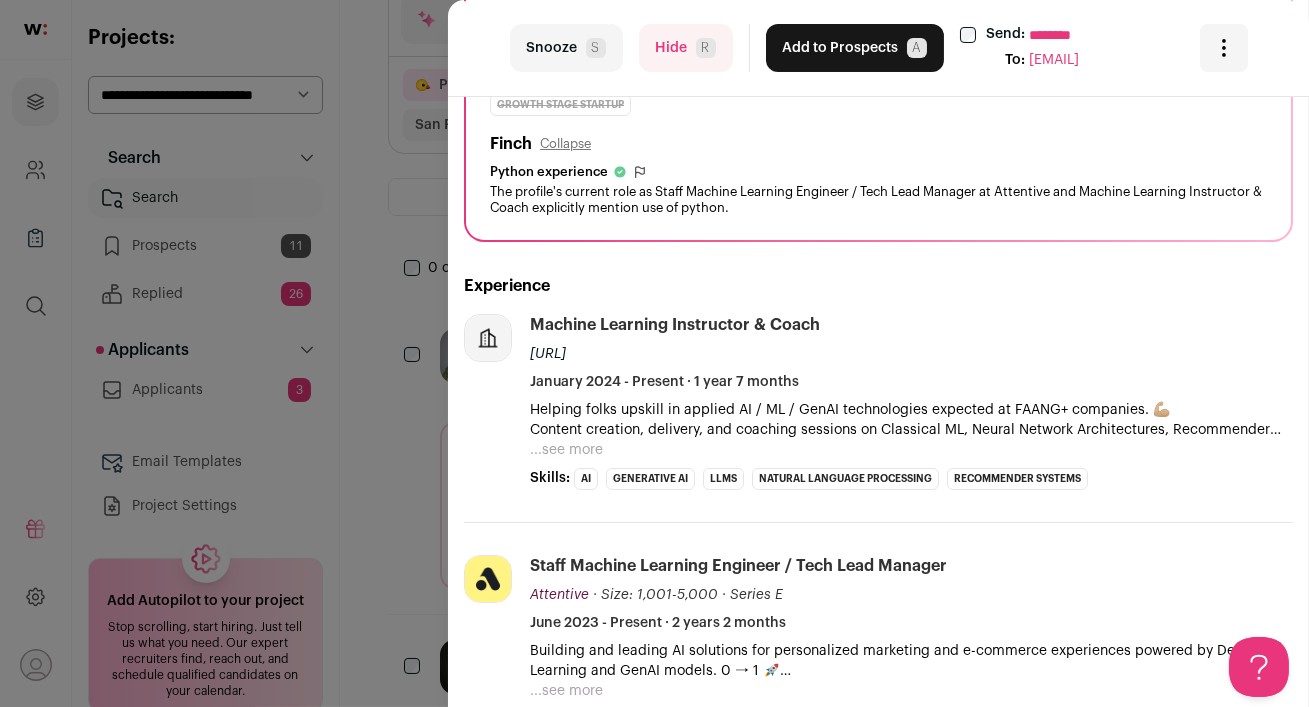 click on "Hide
R" at bounding box center [686, 48] 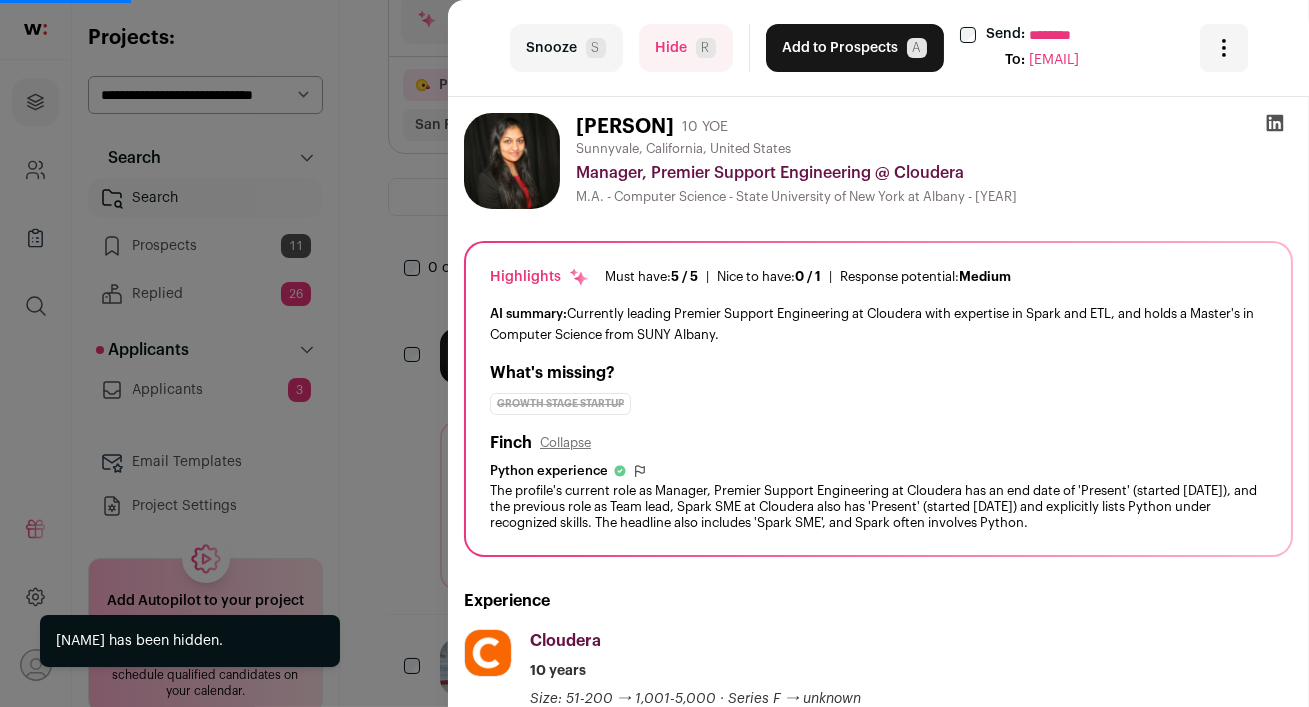 scroll, scrollTop: 153, scrollLeft: 0, axis: vertical 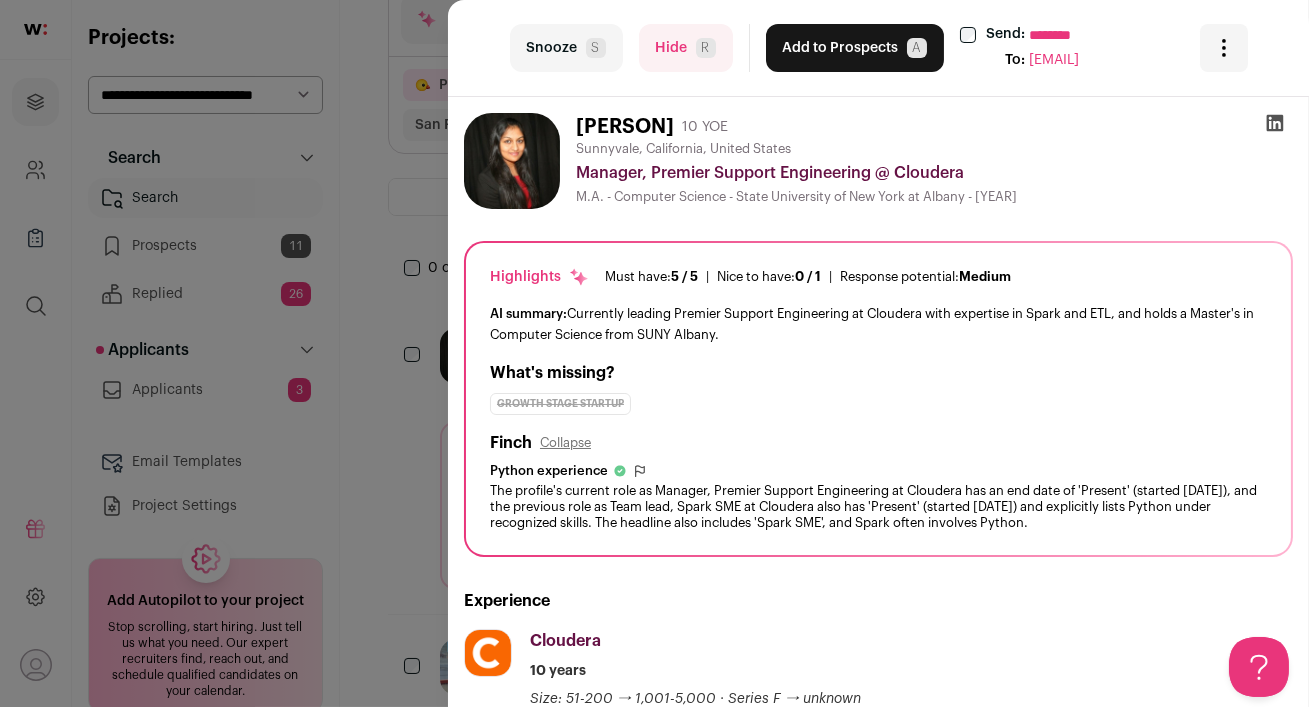 click at bounding box center [1275, 123] 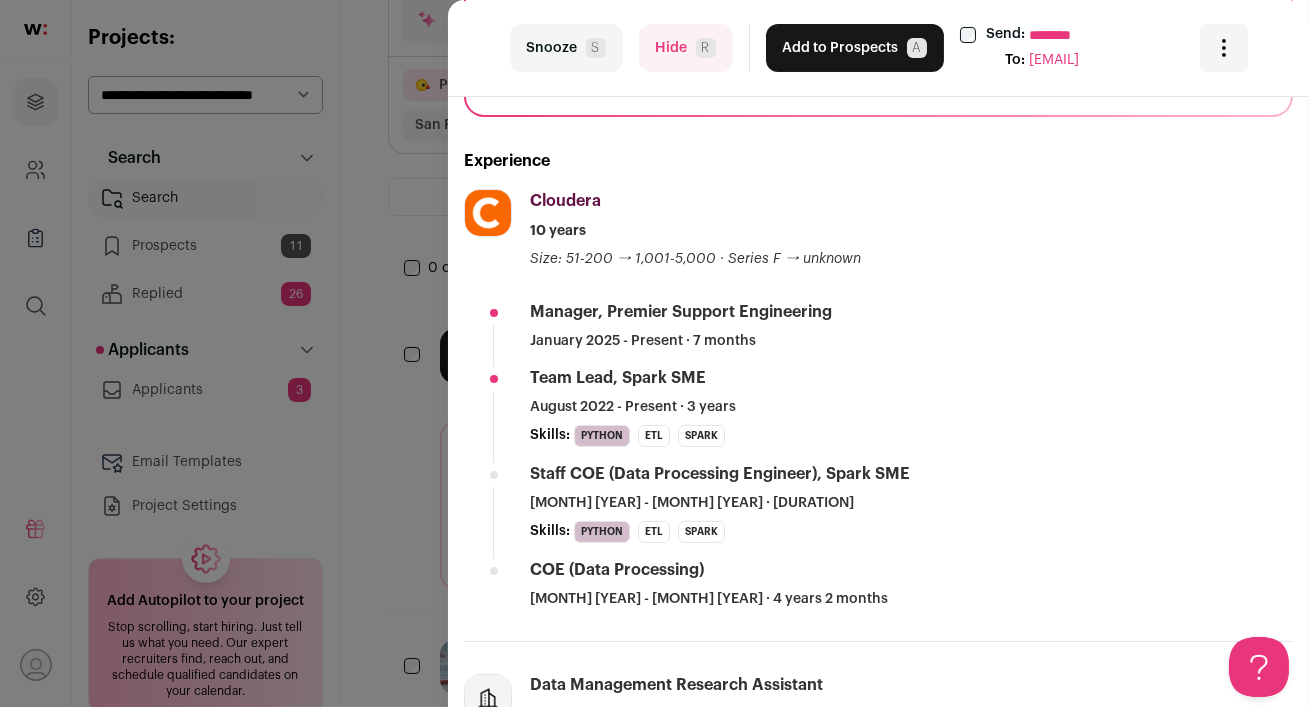 scroll, scrollTop: 462, scrollLeft: 0, axis: vertical 